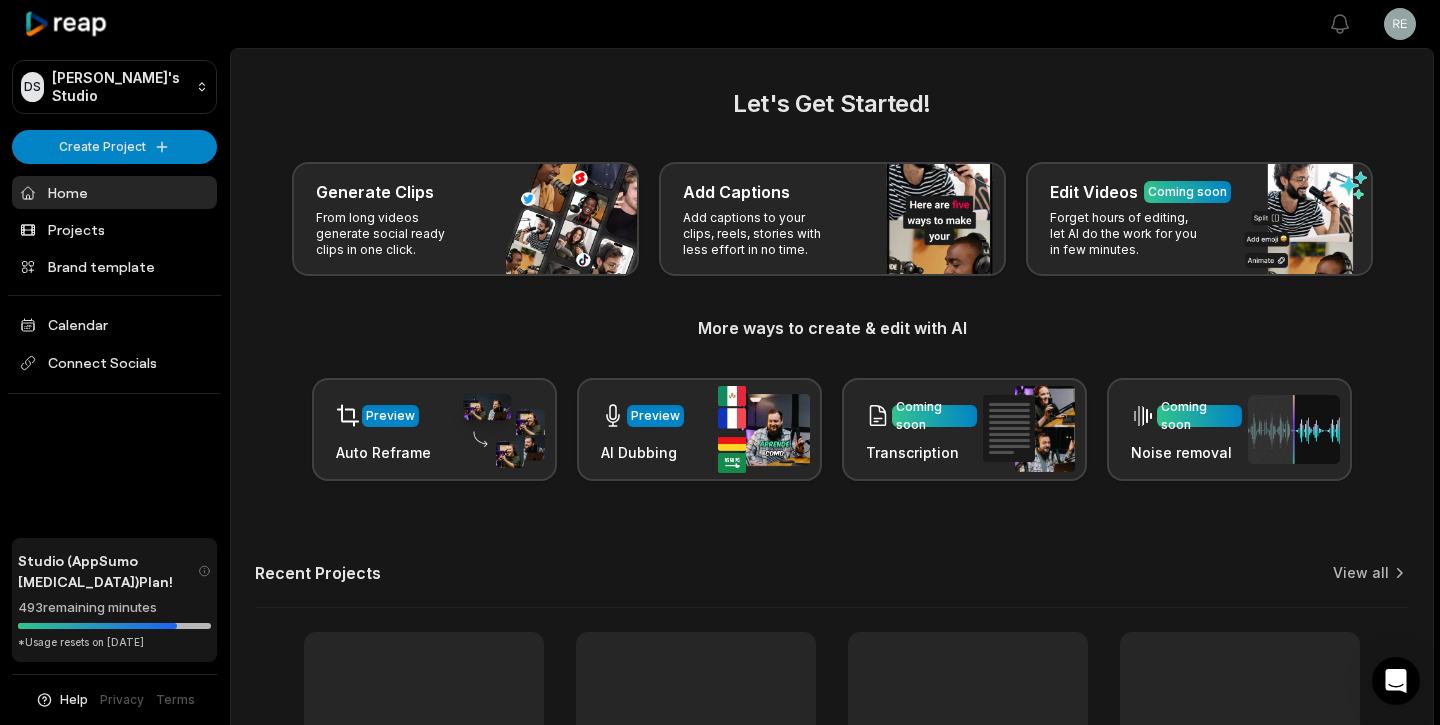 scroll, scrollTop: 0, scrollLeft: 0, axis: both 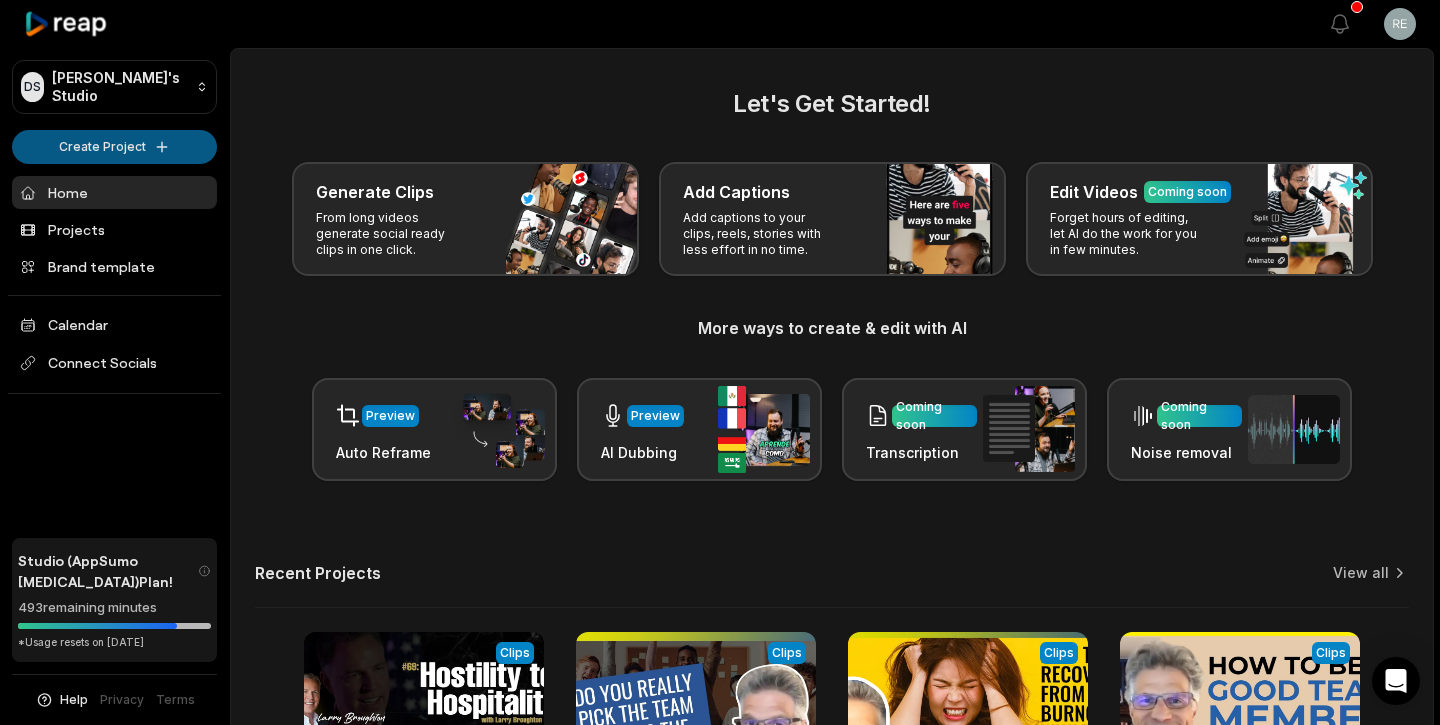 click on "DS [PERSON_NAME]'s Studio Create Project Home Projects Brand template Calendar Connect Socials Studio (AppSumo [MEDICAL_DATA])  Plan! 493  remaining minutes *Usage resets on [DATE] Help Privacy Terms Open sidebar View notifications Open user menu   Let's Get Started! Generate Clips From long videos generate social ready clips in one click. Add Captions Add captions to your clips, reels, stories with less effort in no time. Edit Videos Coming soon Forget hours of editing, let AI do the work for you in few minutes. More ways to create & edit with AI Preview Auto Reframe Preview AI Dubbing Coming soon Transcription Coming soon Noise removal Recent Projects View all View Clips Clips 53:23 [MEDICAL_DATA] to Hospitality with [PERSON_NAME] Open options [DATE] View Clips Clips 21:04 HireMyVA Podcast 51- Do you really pick the team, or does the team pick you? Open options [DATE] View Clips Clips 32:55 HireMyVA Podcast 130- How to recover from burnout while still working Part 2 Open options [DATE] View Clips Clips 14:38" at bounding box center [720, 362] 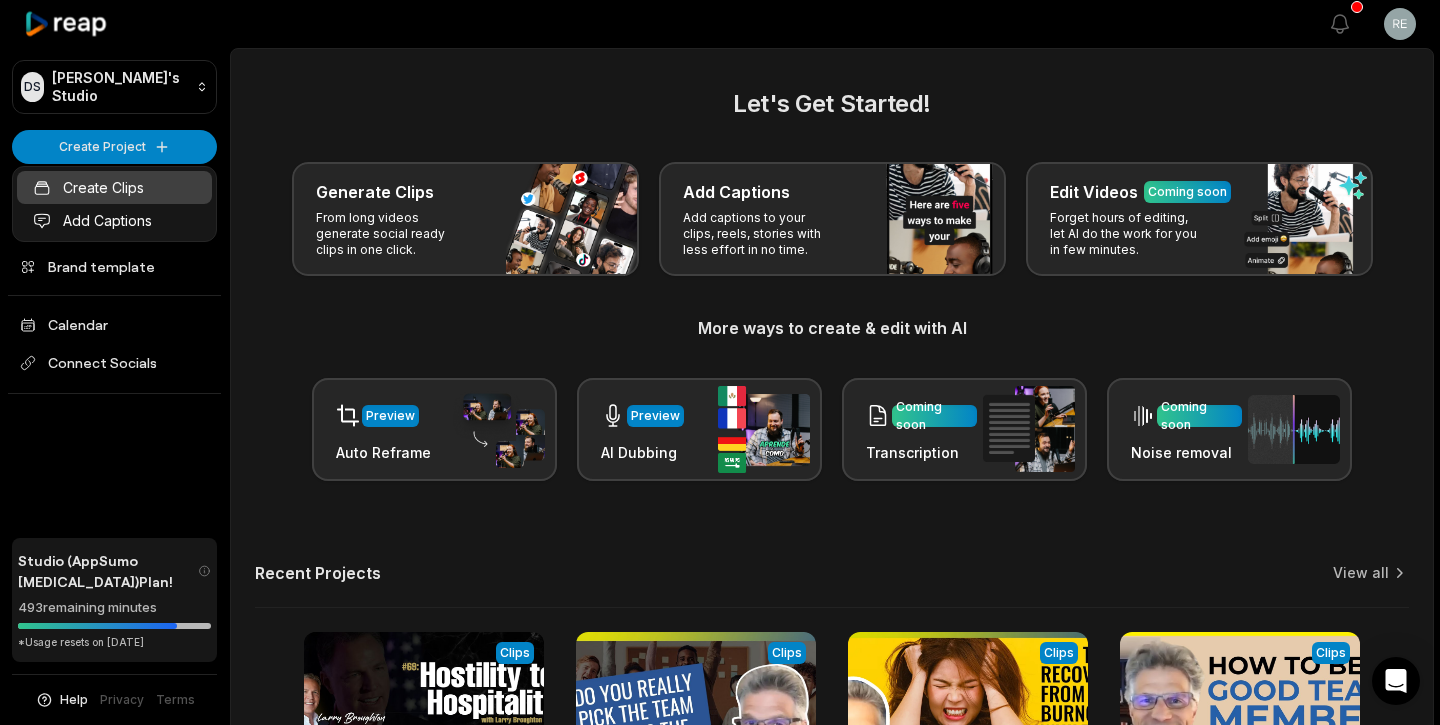 click on "Create Clips" at bounding box center [114, 187] 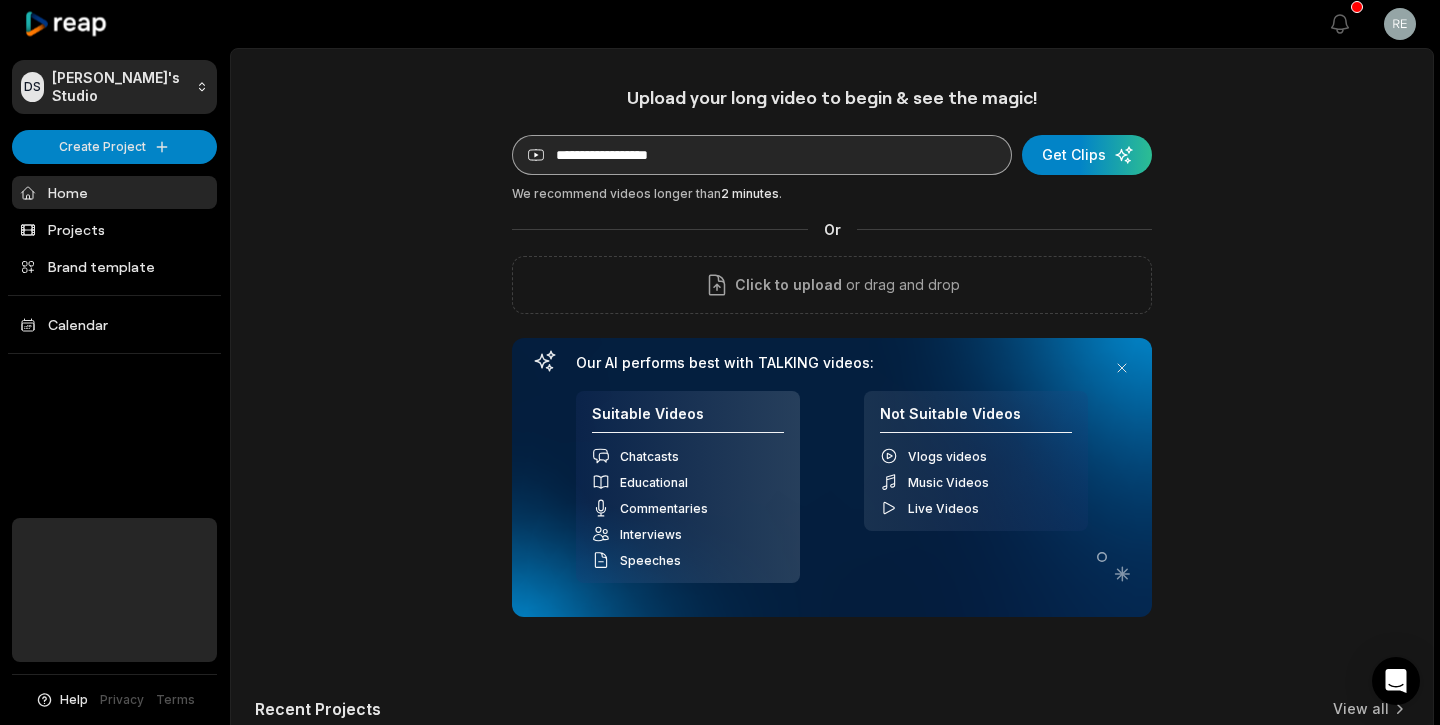 scroll, scrollTop: 0, scrollLeft: 0, axis: both 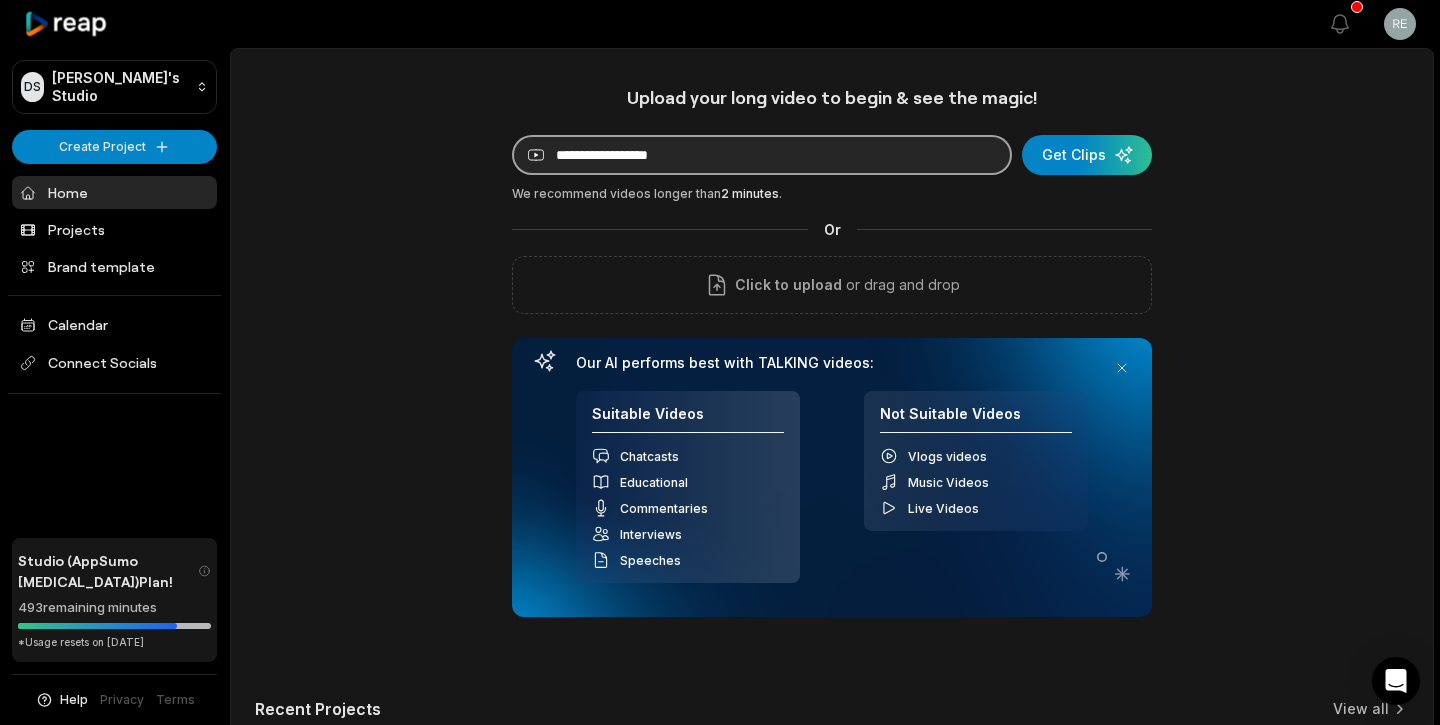 click at bounding box center (762, 155) 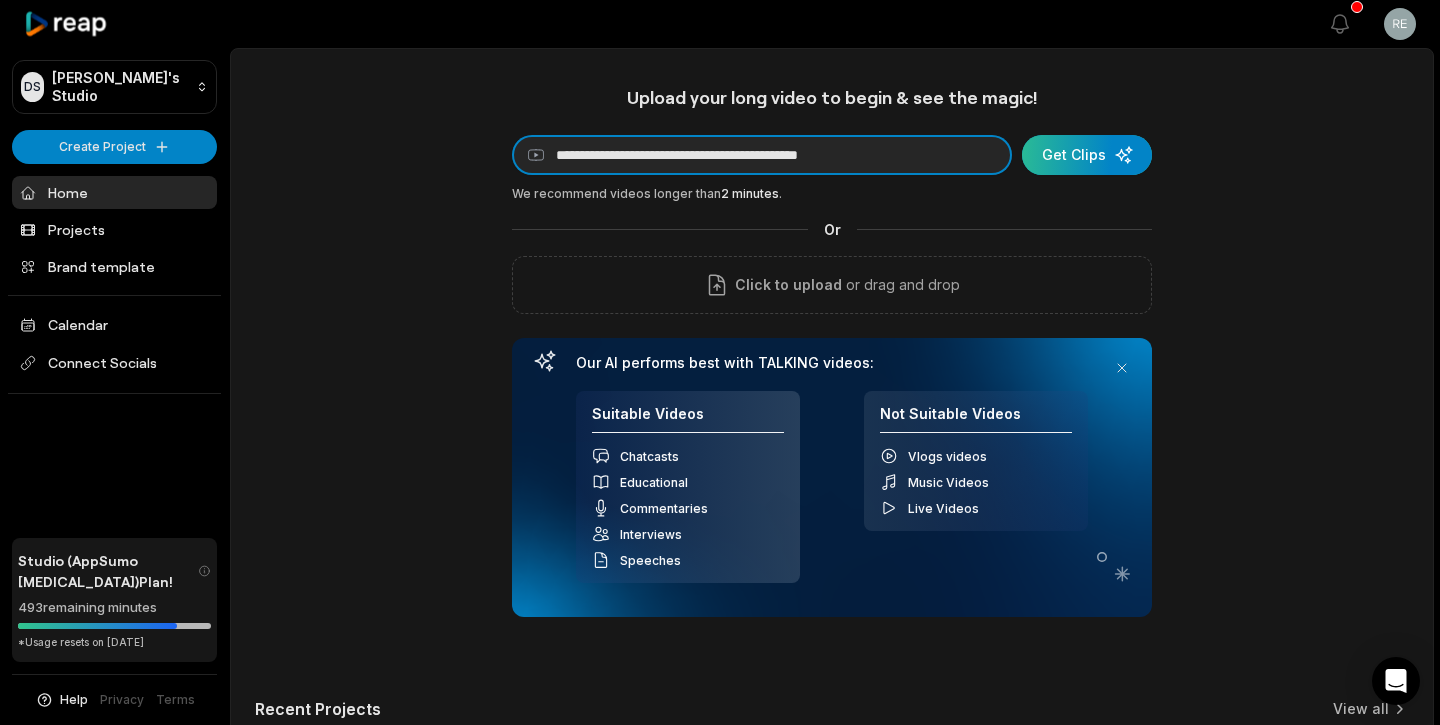 type on "**********" 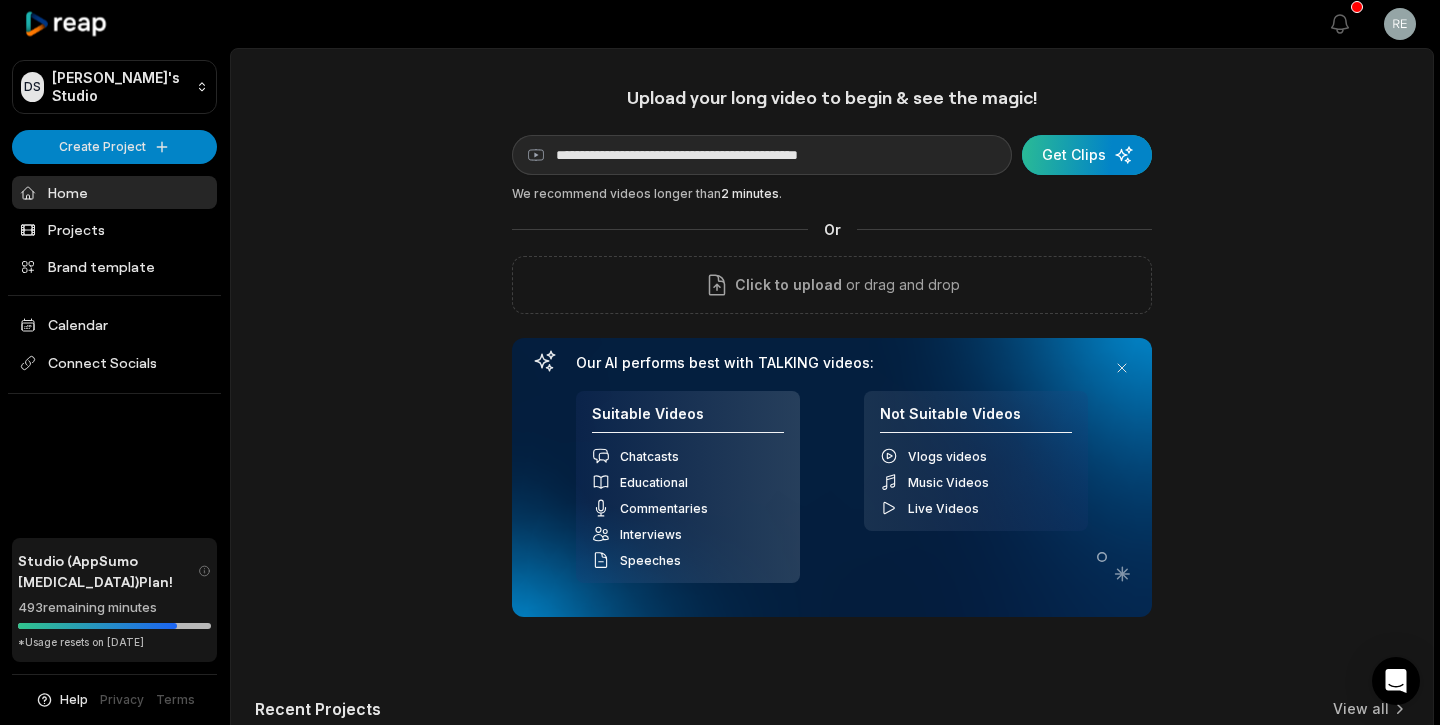 click at bounding box center (1087, 155) 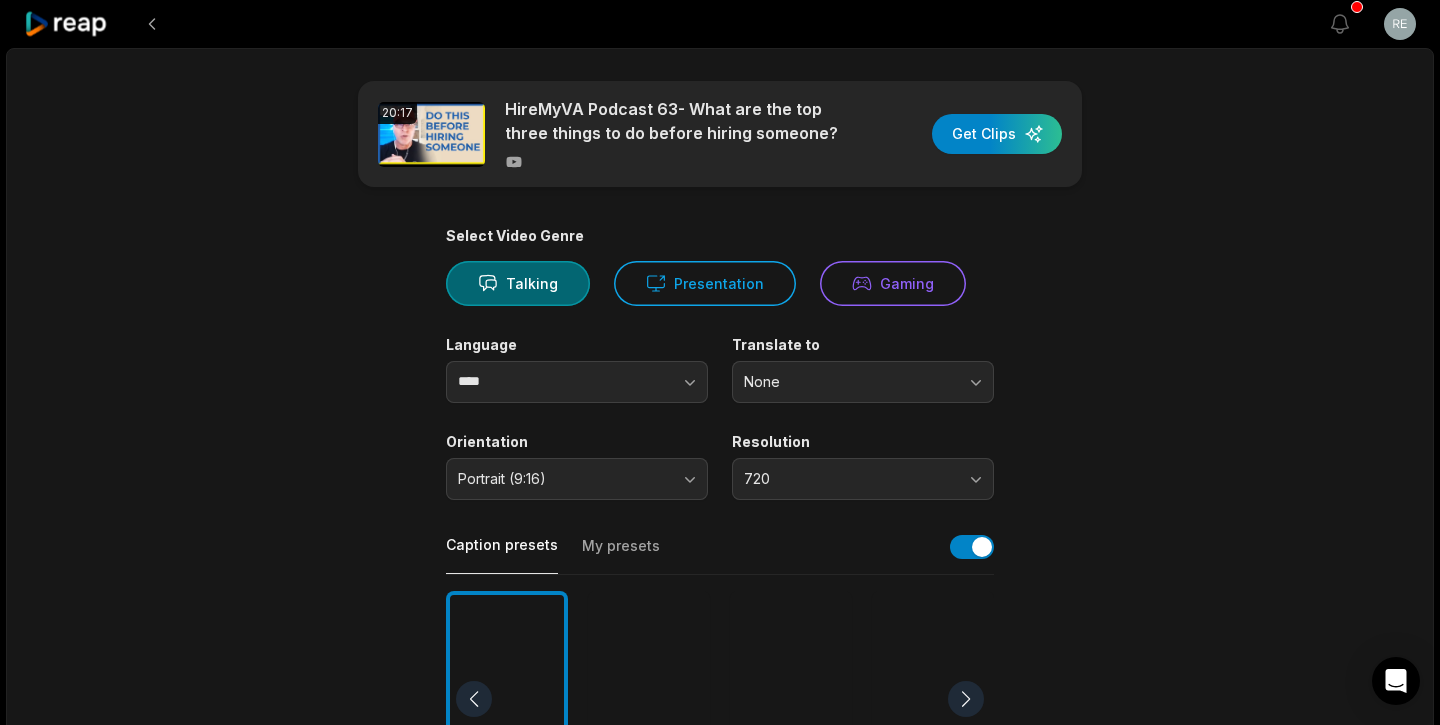 click on "720" at bounding box center (863, 479) 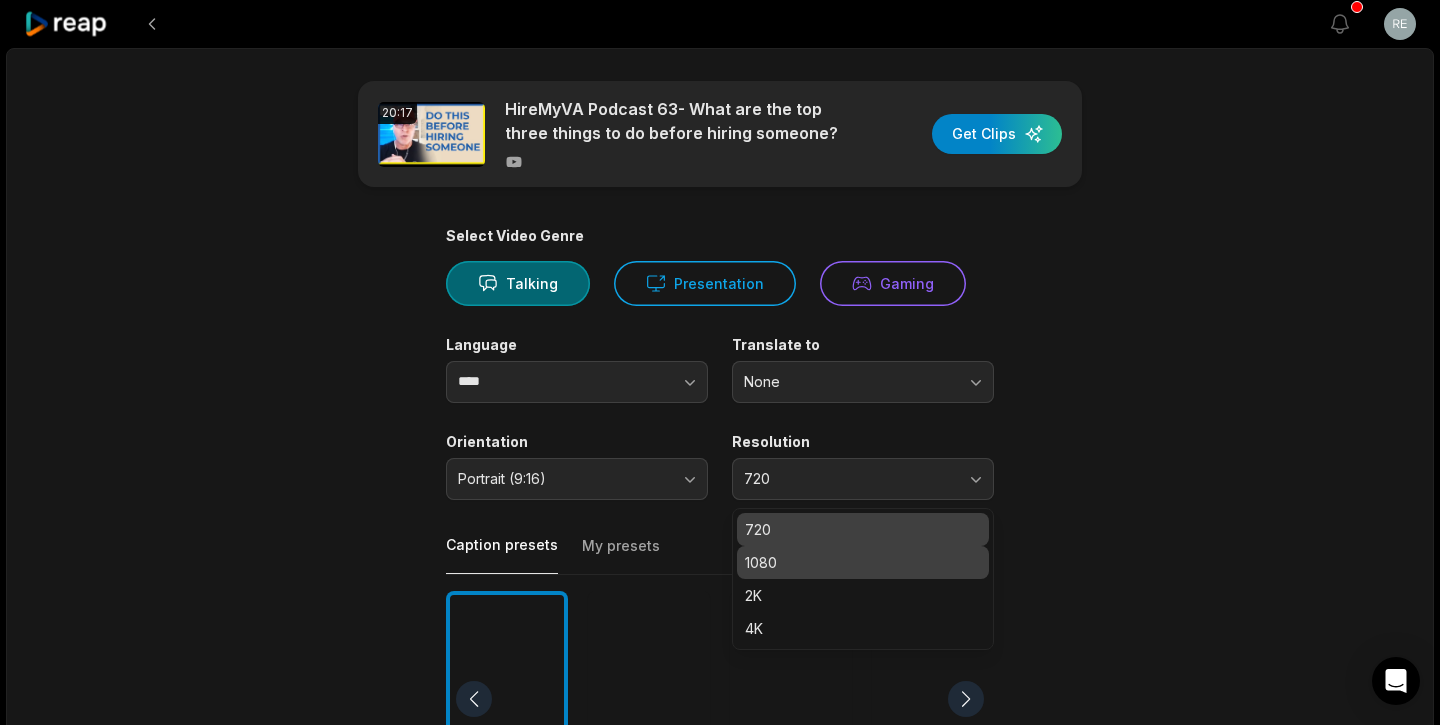 click on "1080" at bounding box center [863, 562] 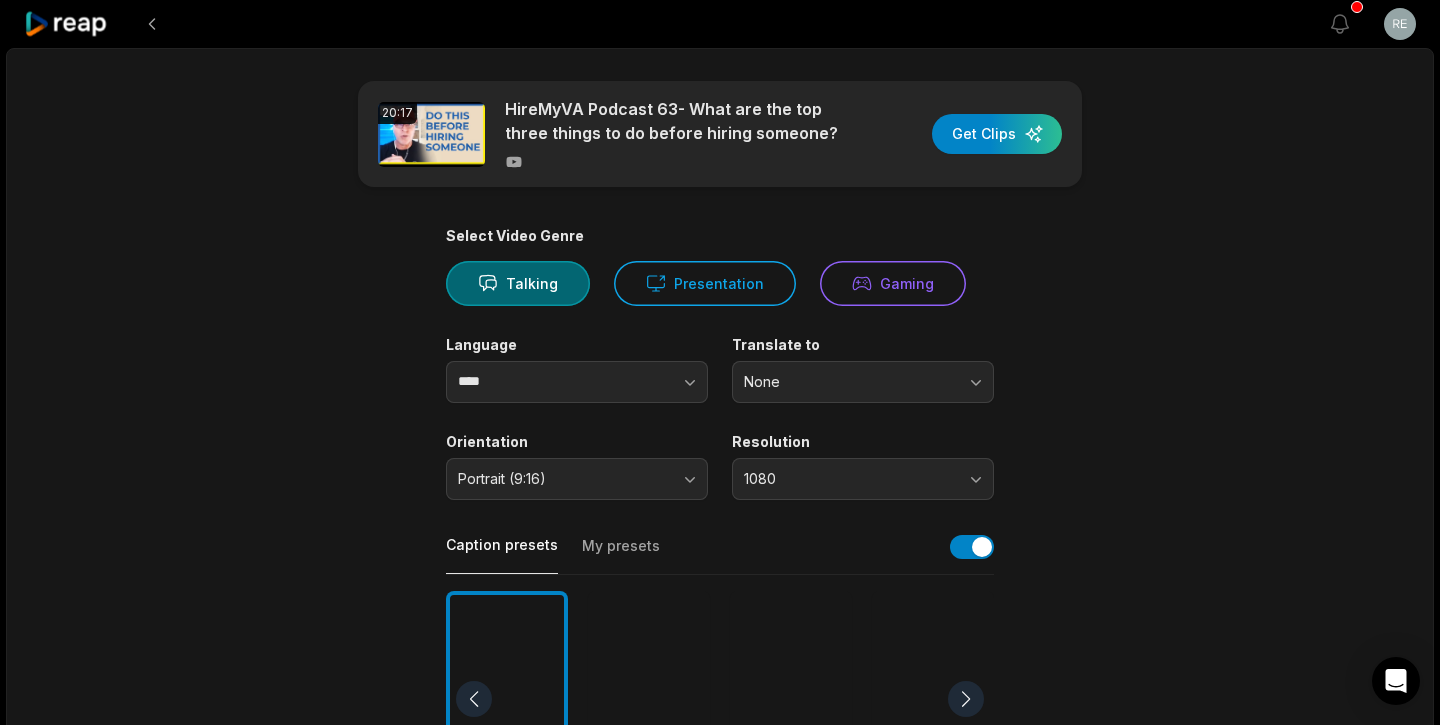 click on "Portrait (9:16)" at bounding box center (563, 479) 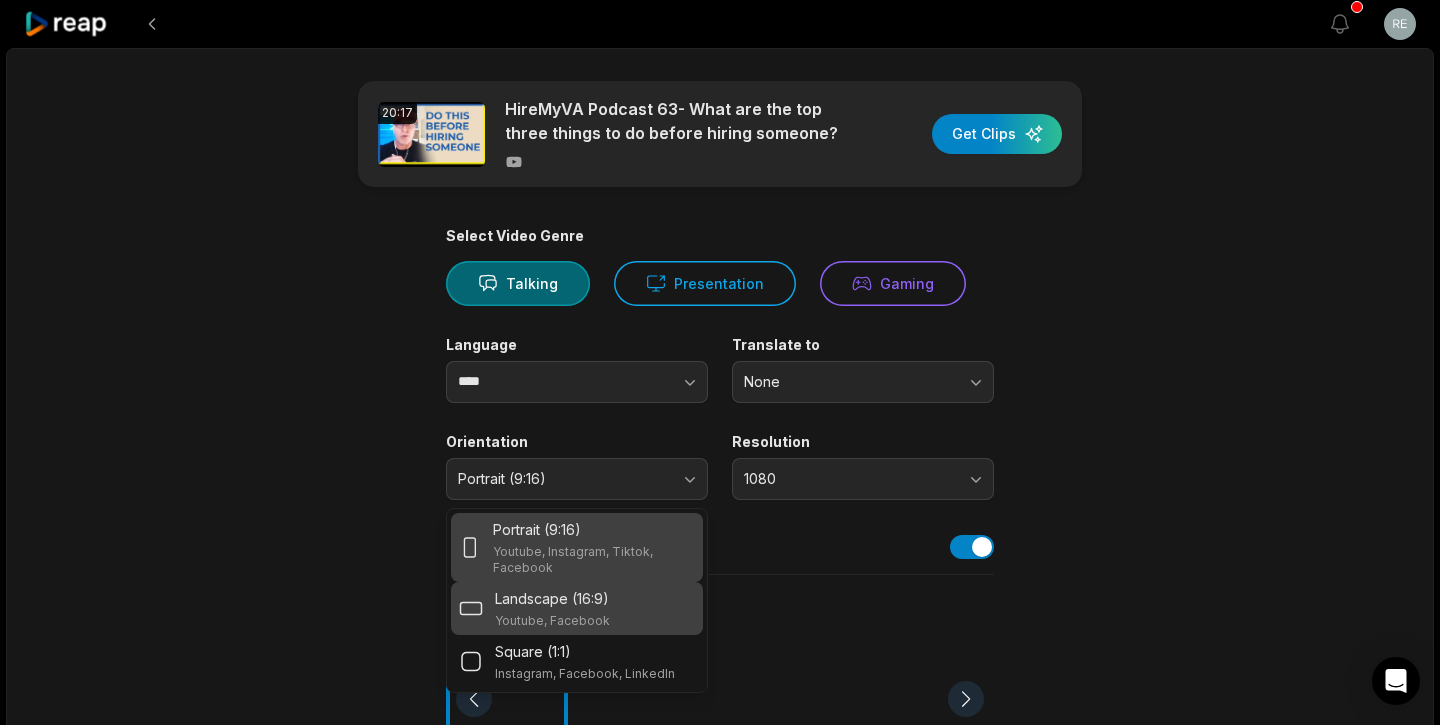 click on "Landscape (16:9) Youtube, Facebook" at bounding box center [577, 608] 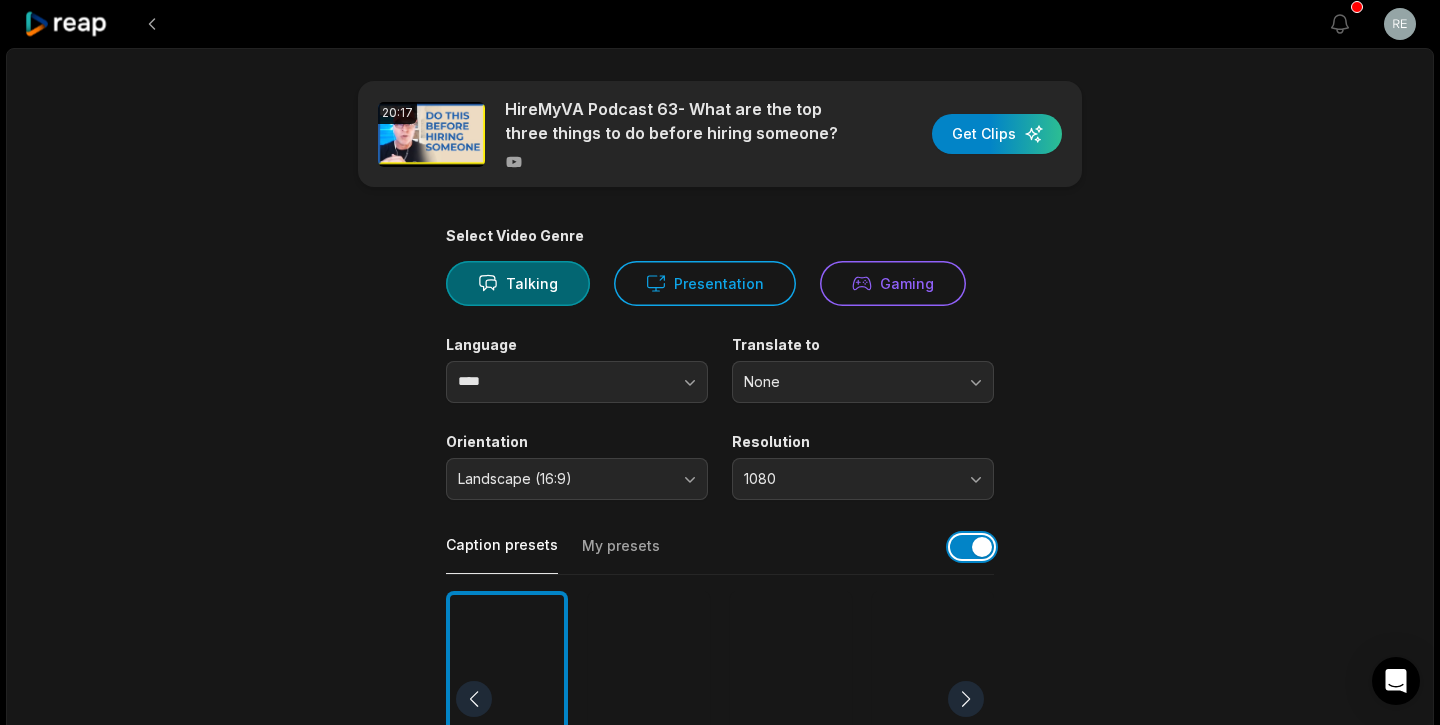 click at bounding box center (972, 547) 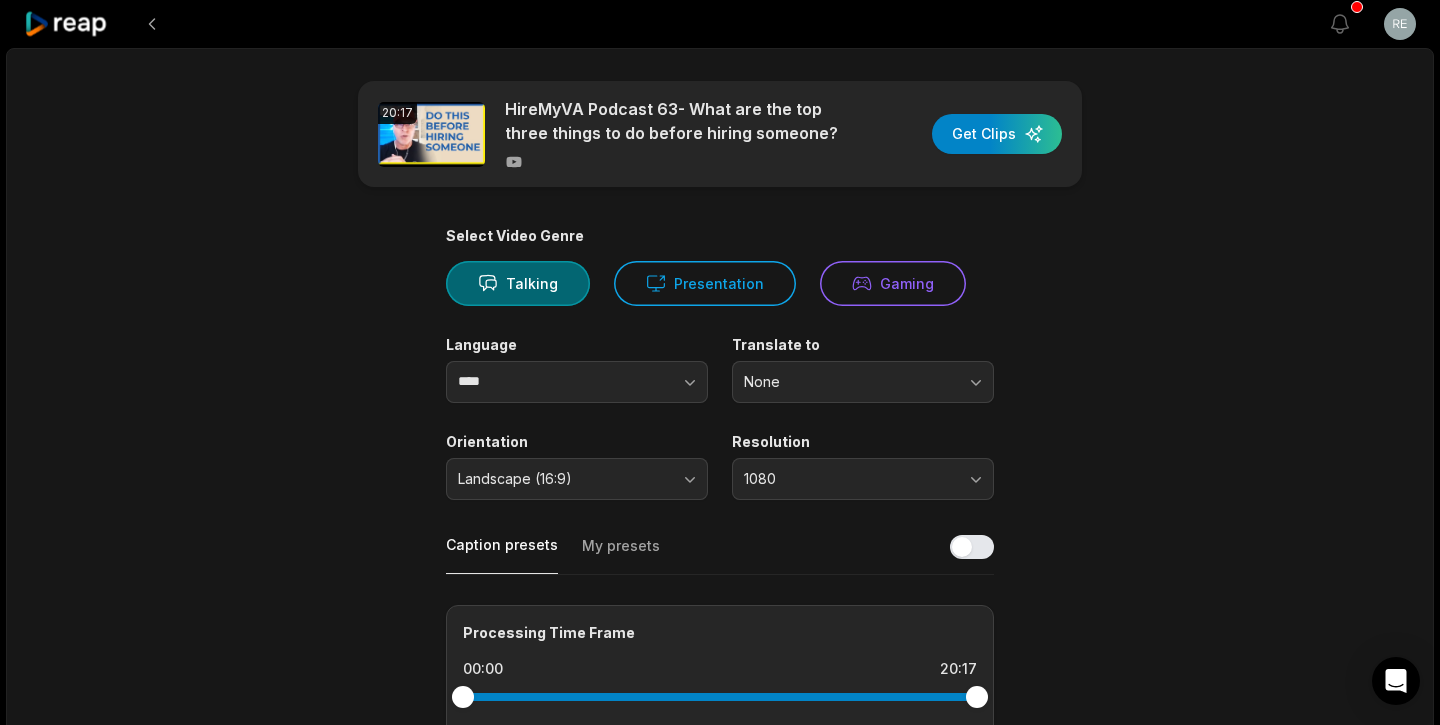 click on "20:17 HireMyVA Podcast 63- What are the top three things to do before hiring someone? Get Clips Select Video Genre Talking Presentation Gaming Language **** Translate to None Orientation Landscape (16:9) Resolution 1080 Caption presets My presets Processing Time Frame 00:00 20:17 Auto Clip Length <30s 30s-60s 60s-90s 90s-3min Clip Topics (optional) Add specific topics that you want AI to clip from the video." at bounding box center [720, 530] 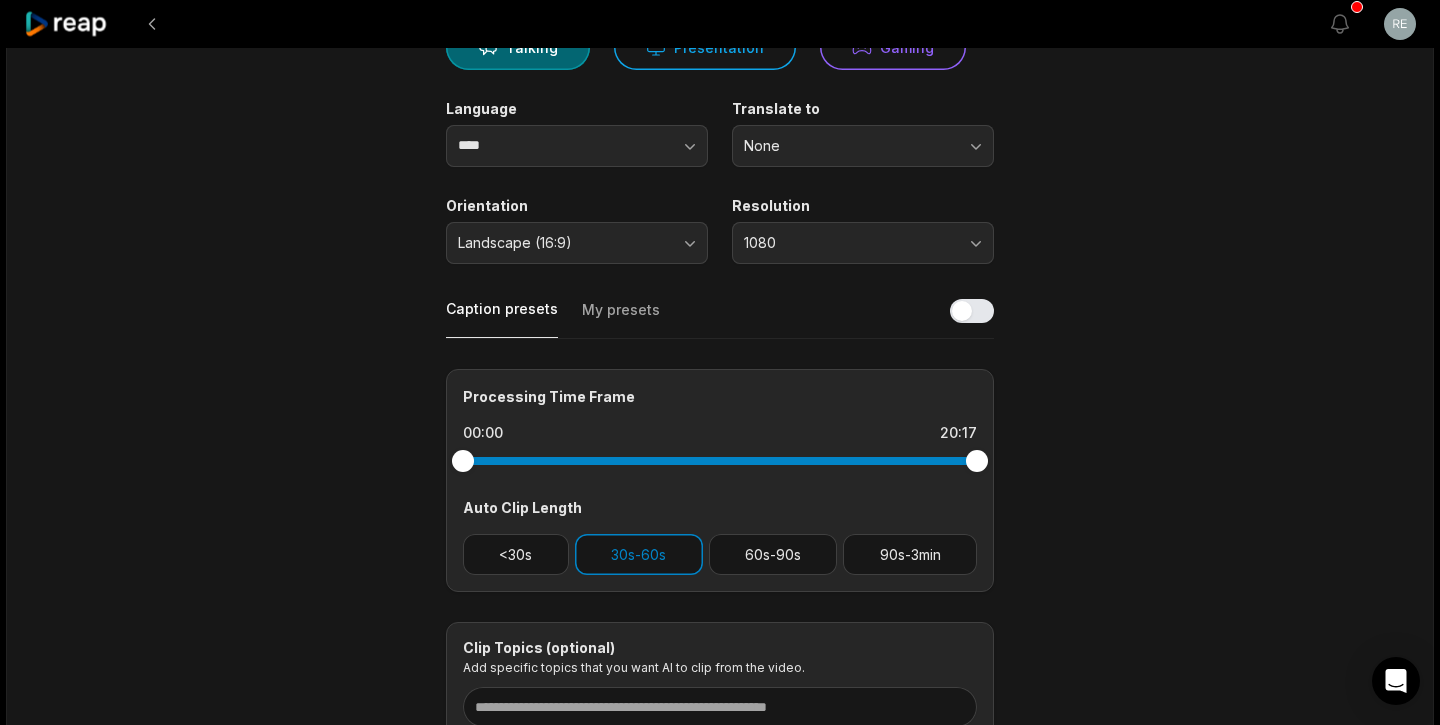 scroll, scrollTop: 259, scrollLeft: 0, axis: vertical 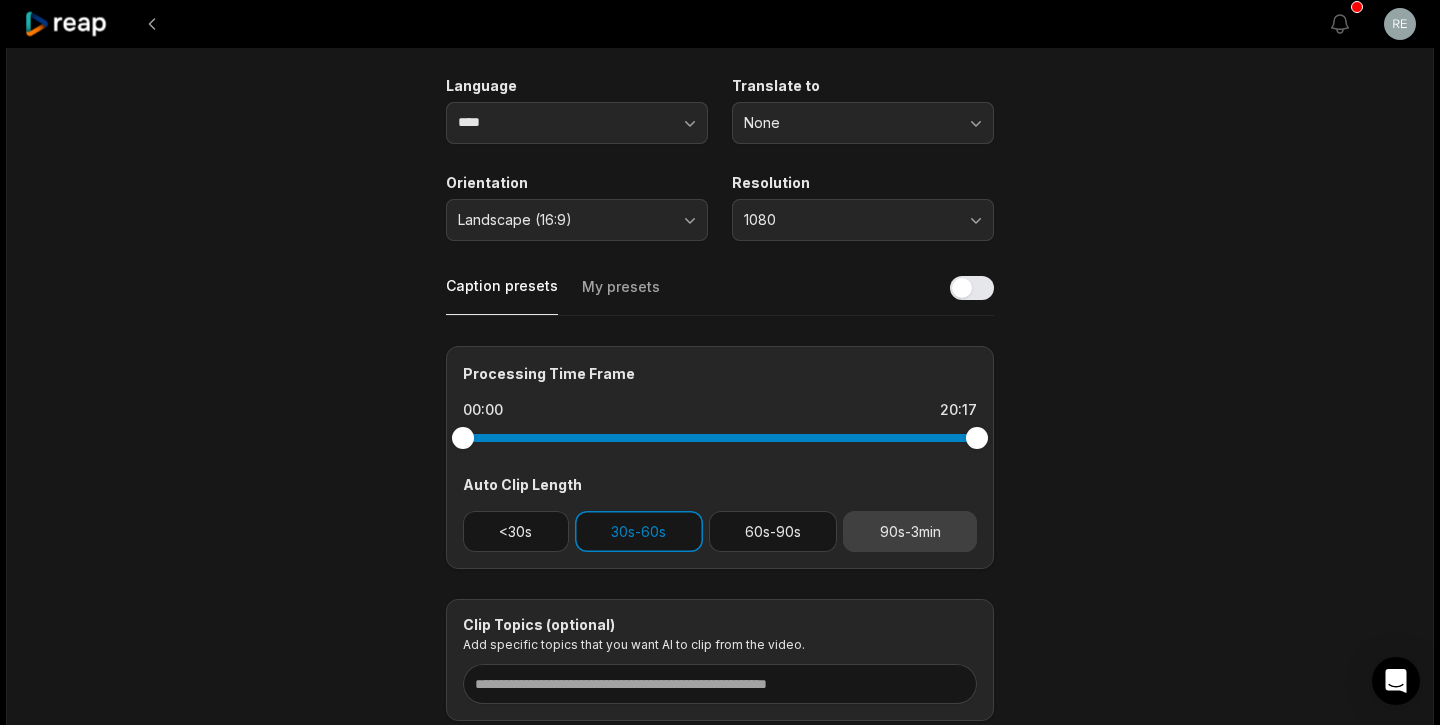 click on "90s-3min" at bounding box center [910, 531] 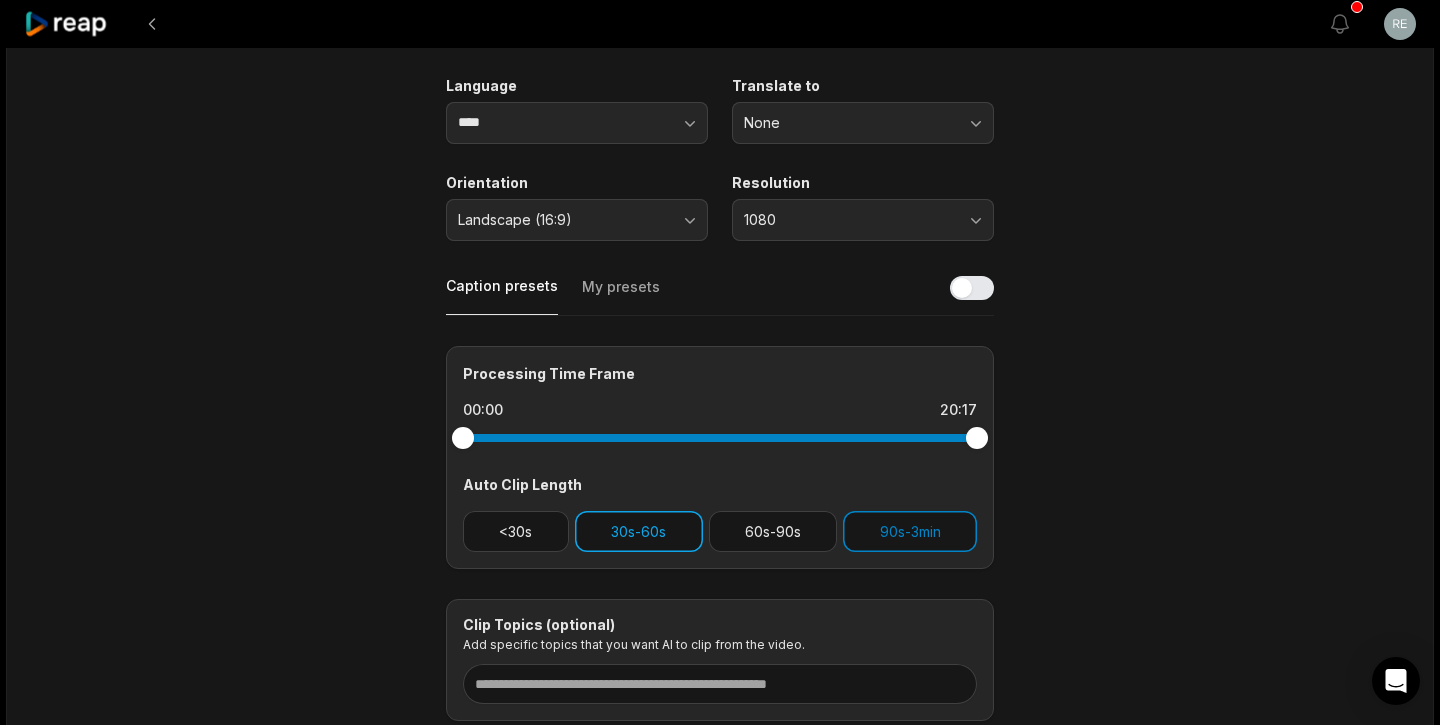 click on "30s-60s" at bounding box center (639, 531) 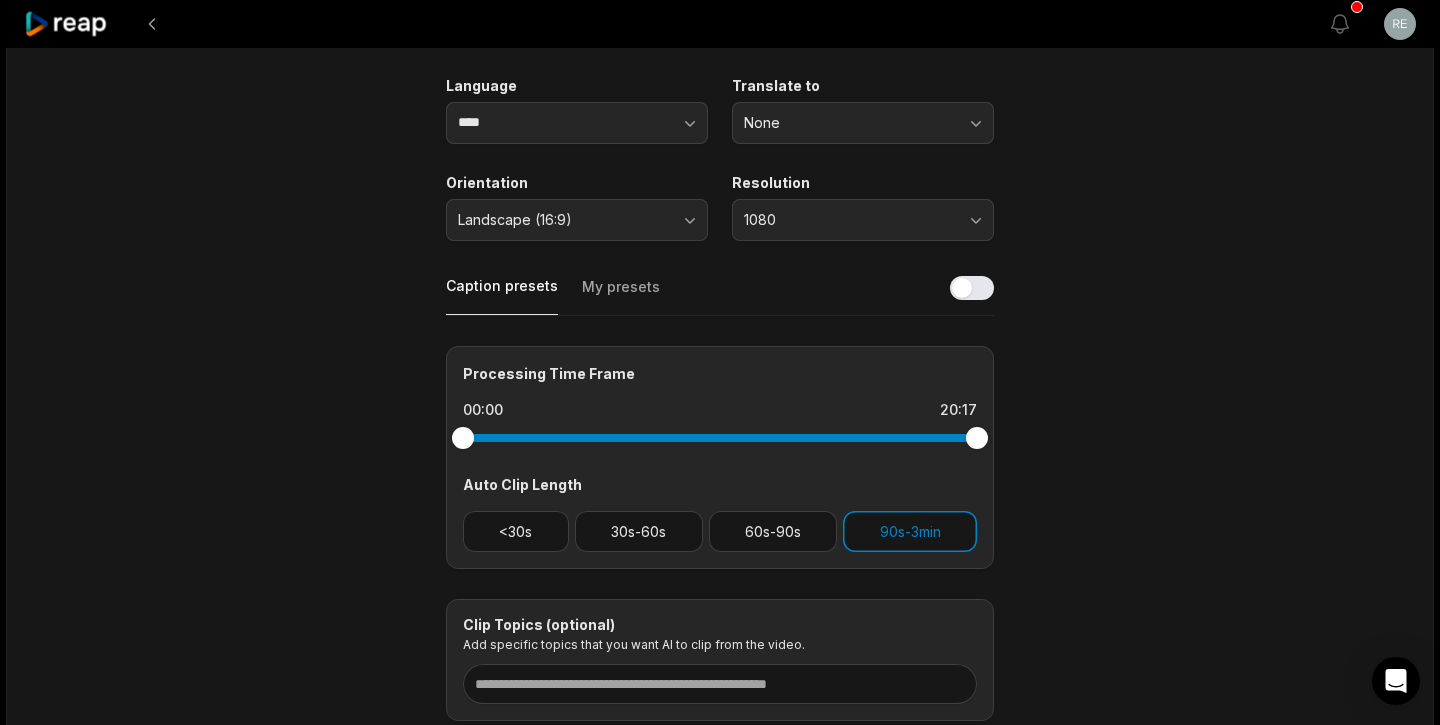 click on "20:17 HireMyVA Podcast 63- What are the top three things to do before hiring someone? Get Clips Select Video Genre Talking Presentation Gaming Language **** Translate to None Orientation Landscape (16:9) Resolution 1080 Caption presets My presets Processing Time Frame 00:00 20:17 Auto Clip Length <30s 30s-60s 60s-90s 90s-3min Clip Topics (optional) Add specific topics that you want AI to clip from the video." at bounding box center [720, 271] 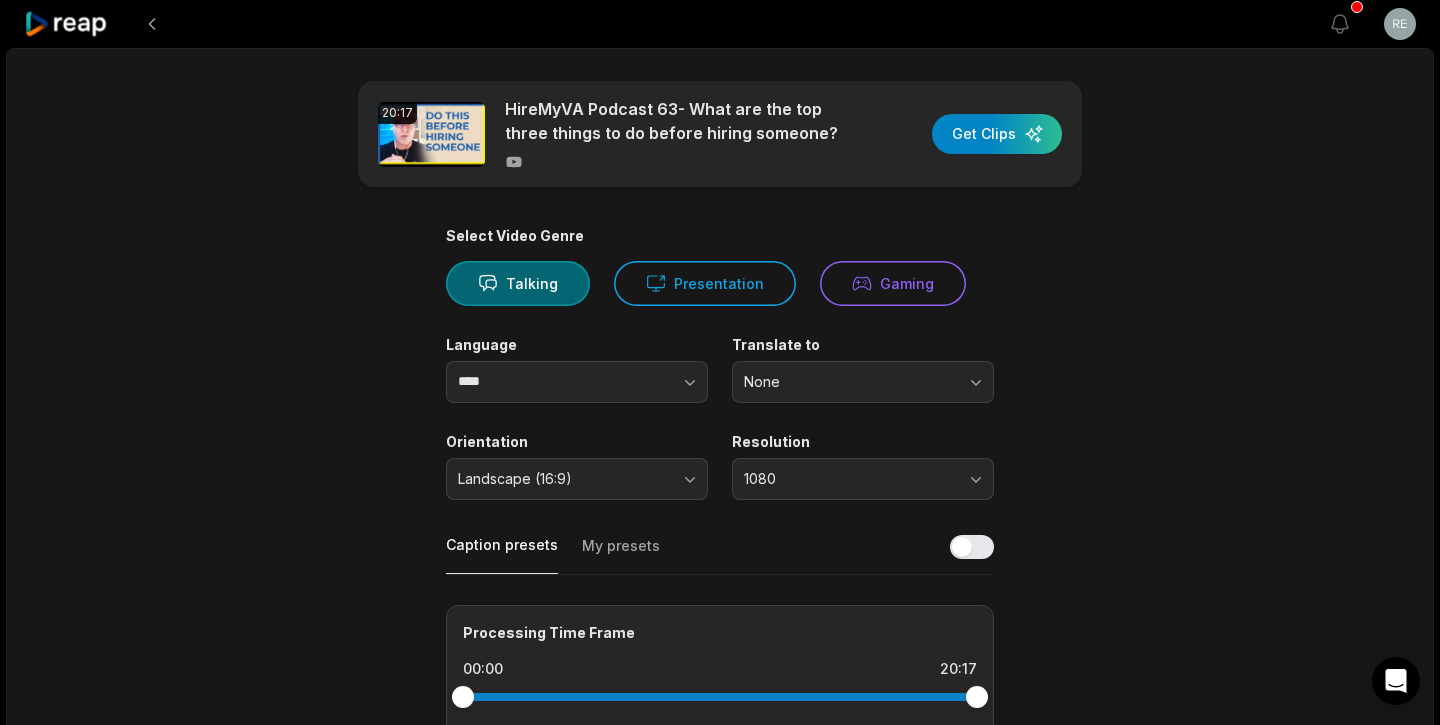 scroll, scrollTop: 0, scrollLeft: 0, axis: both 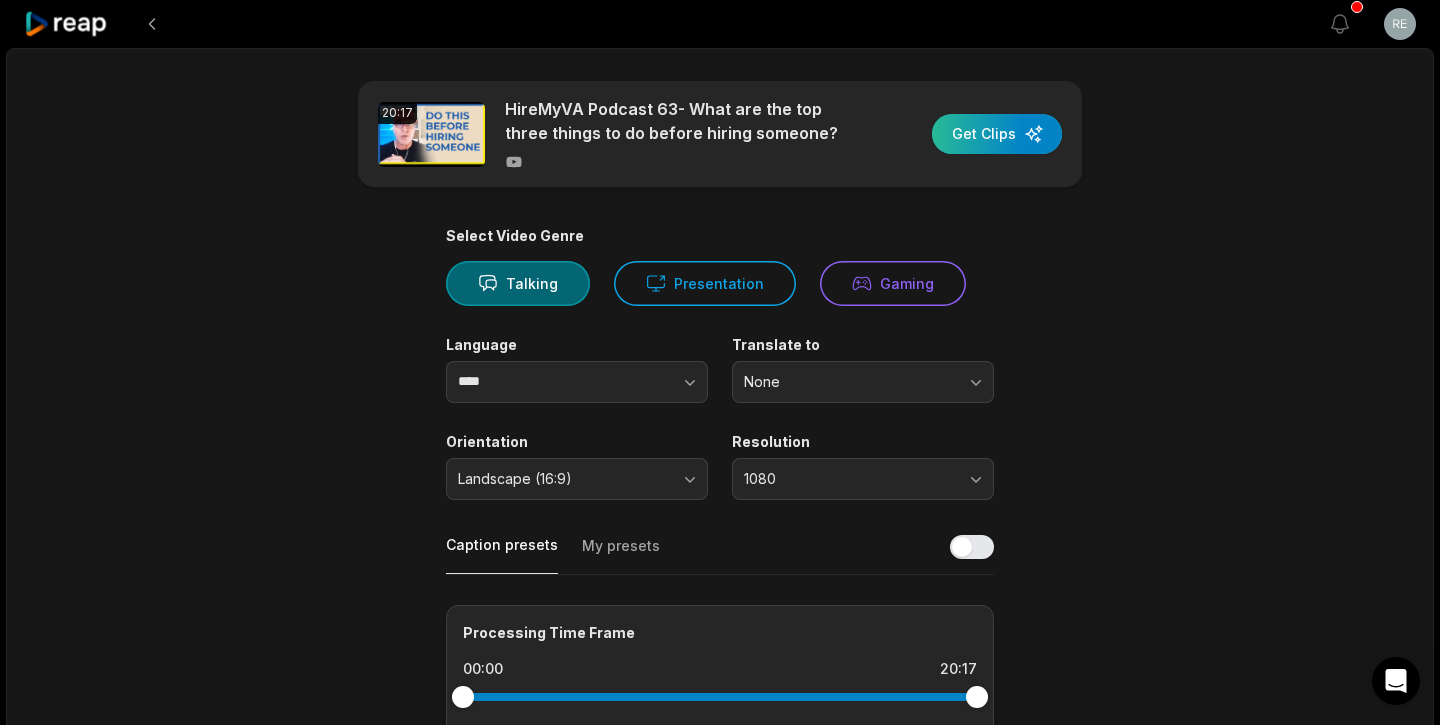 click at bounding box center [997, 134] 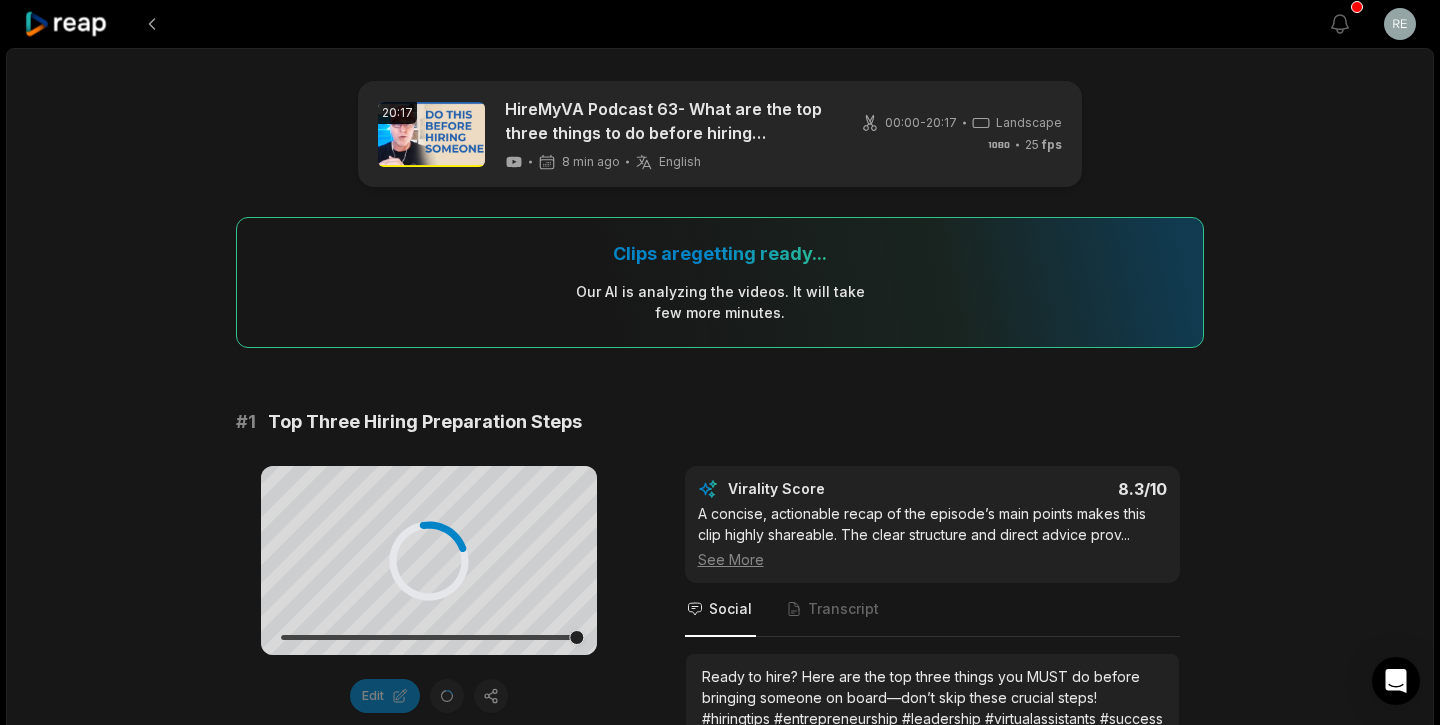 scroll, scrollTop: 0, scrollLeft: 0, axis: both 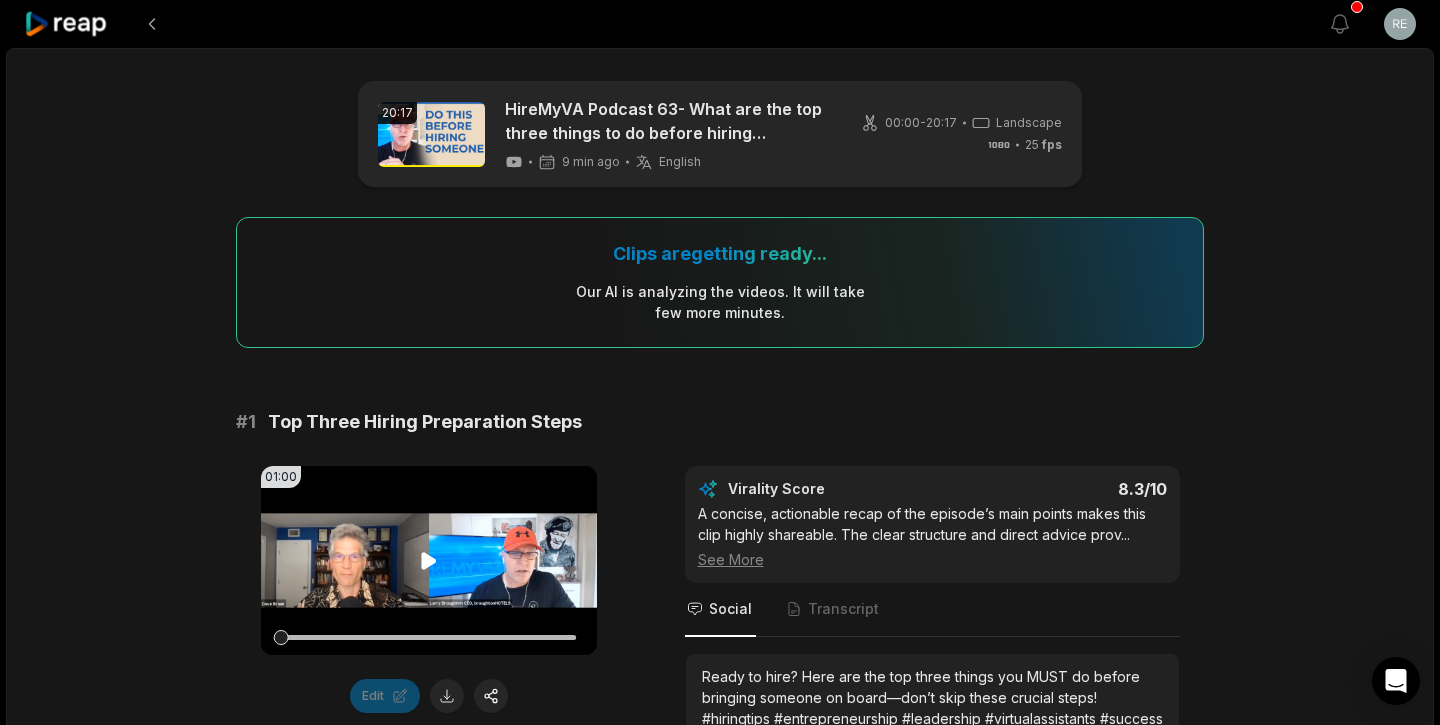 click 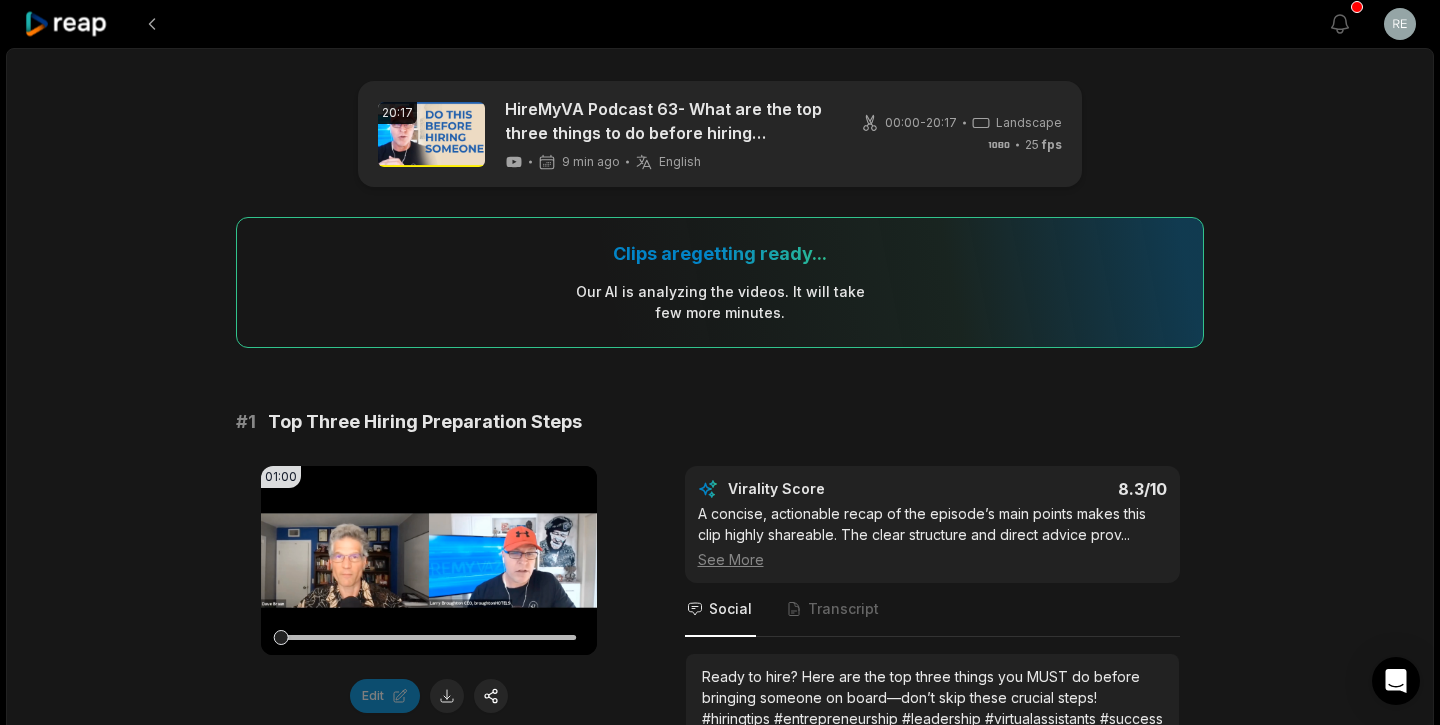 click on "20:17 HireMyVA Podcast 63- What are the top three things to do before hiring someone? 9 min ago English en 00:00  -  20:17 Landscape 25   fps Clips are  getting ready... Our AI is analyzing the video s . It will take few more minutes. # 1 Top Three Hiring Preparation Steps 01:00 Your browser does not support mp4 format. Edit Virality Score 8.3 /10 A concise, actionable recap of the episode’s main points makes this clip highly shareable. The clear structure and direct advice prov ...   See More Social Transcript Ready to hire? Here are the top three things you MUST do before bringing someone on board—don’t skip these crucial steps! #hiringtips #entrepreneurship #leadership #virtualassistants #success # 2 The Three Column Exercise Explained Your browser does not support mp4 format. Edit Virality Score 8.1 /10 This segment introduces a practical, easy-to-implement tool for entrepreneurs. The actionable nature and promise of more freedom make ...   See More Social Transcript # 3 Edit Virality Score 7.8 /10" at bounding box center [720, 3186] 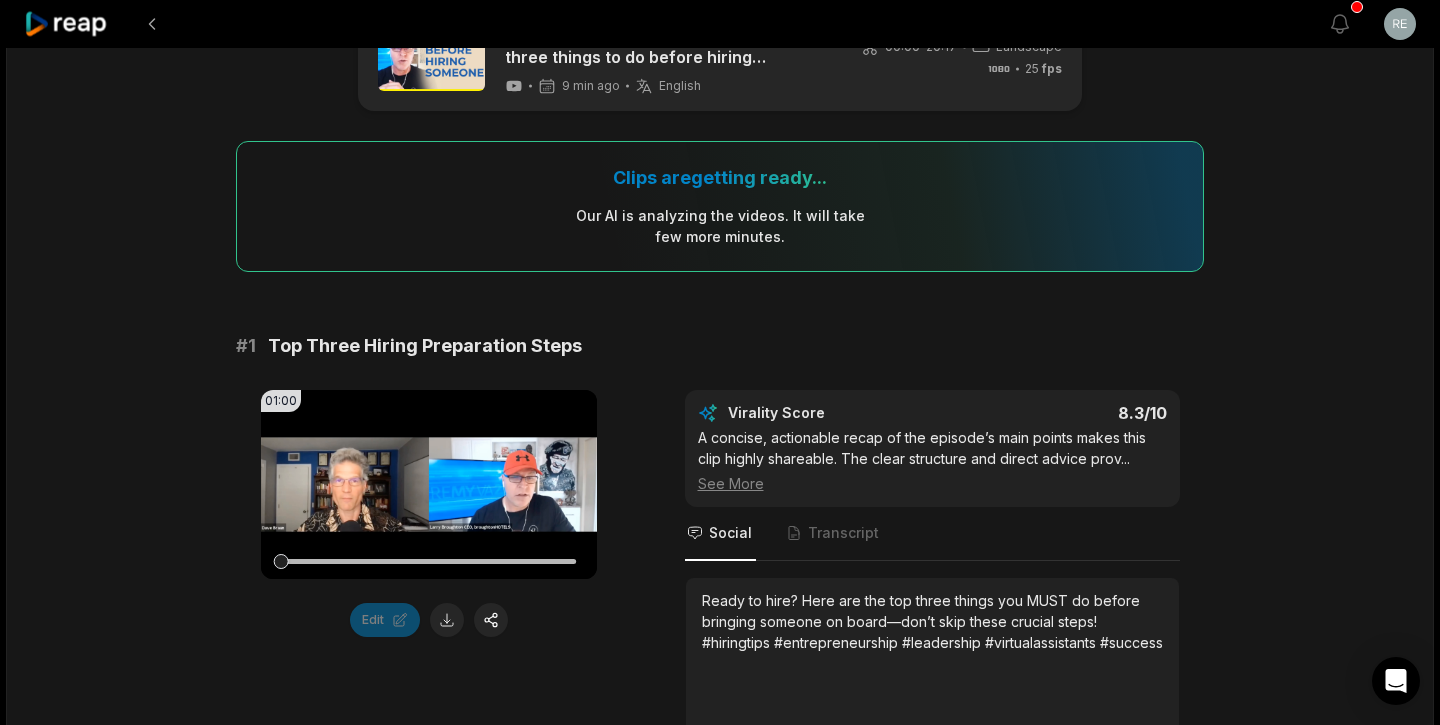 scroll, scrollTop: 103, scrollLeft: 0, axis: vertical 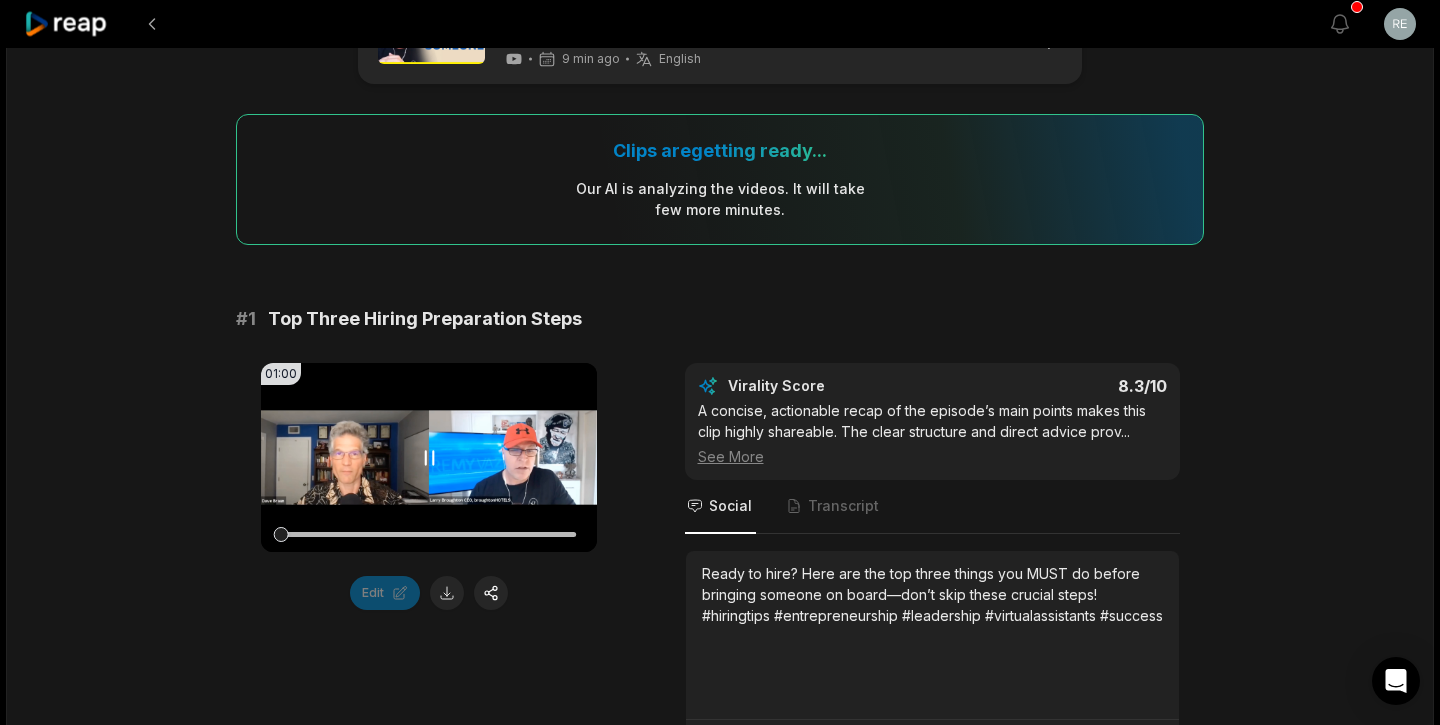 click 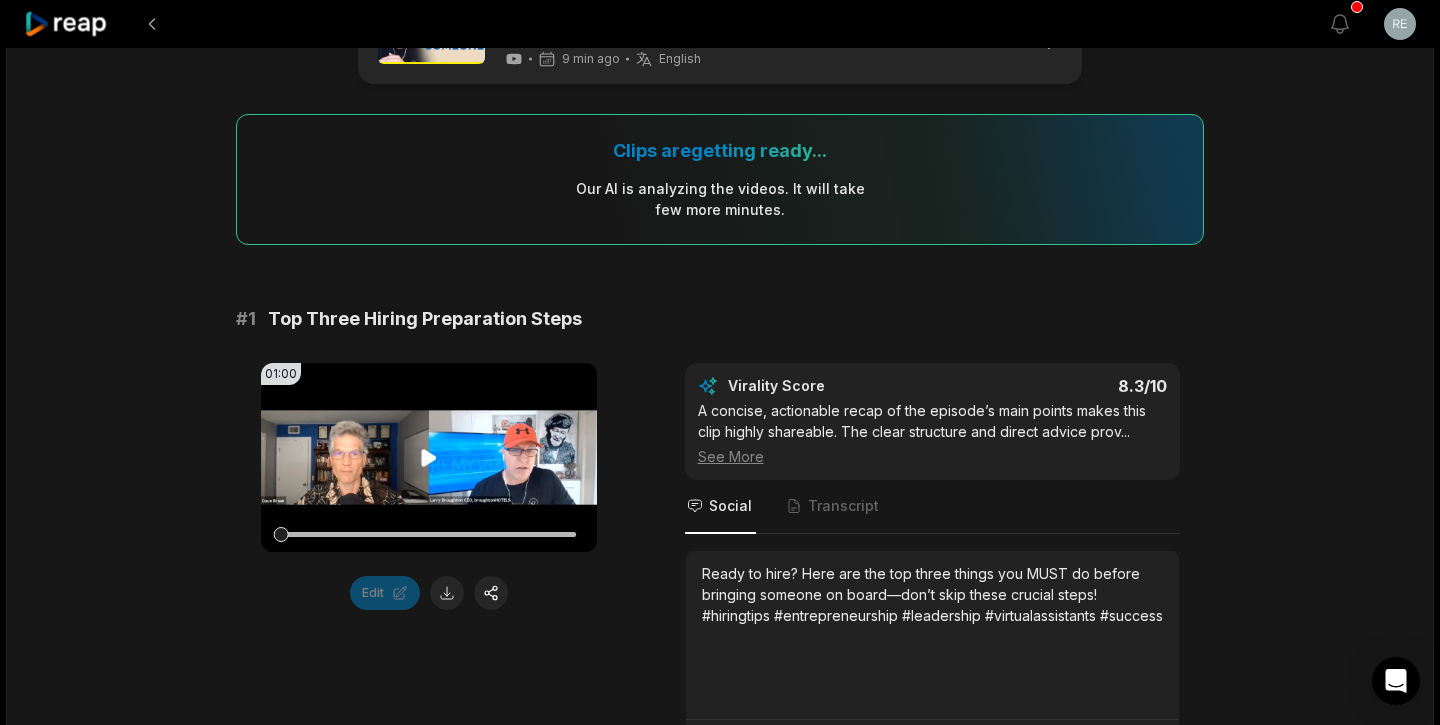 click 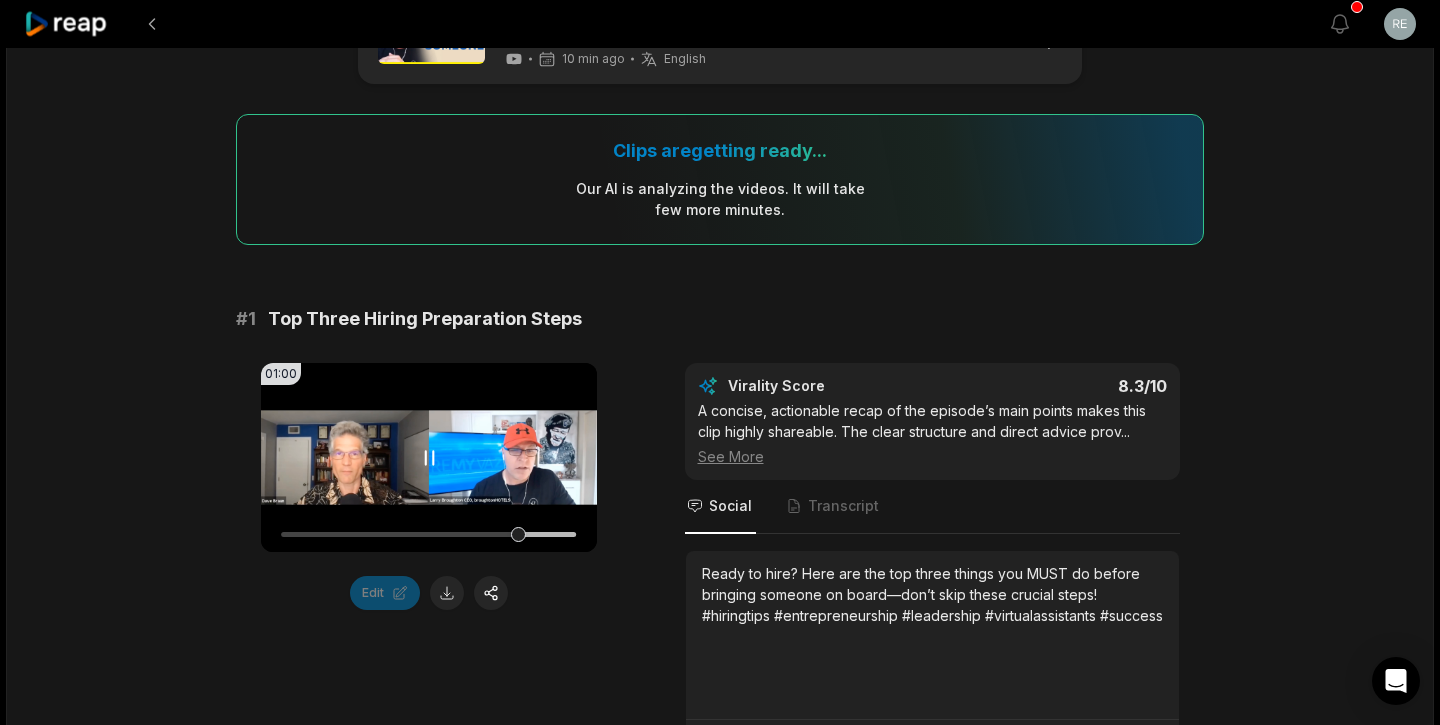 click 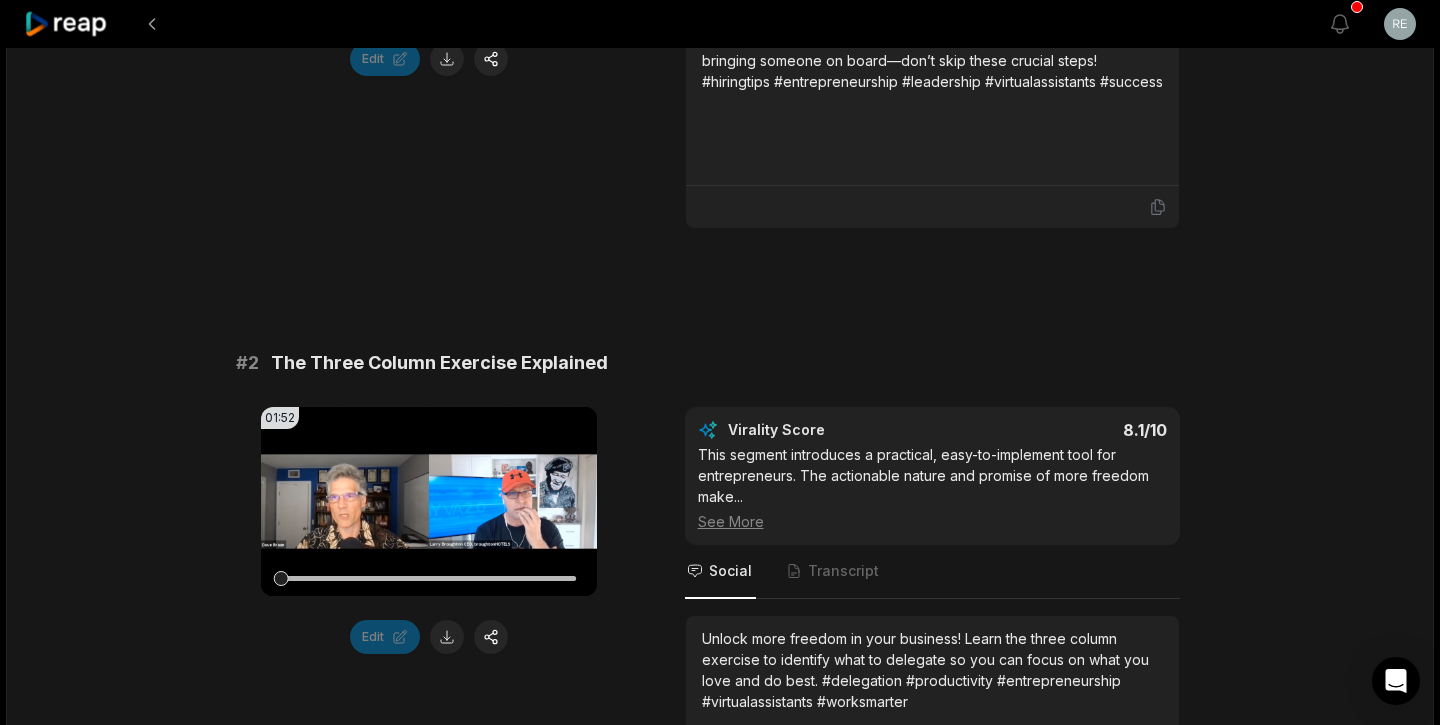 scroll, scrollTop: 639, scrollLeft: 0, axis: vertical 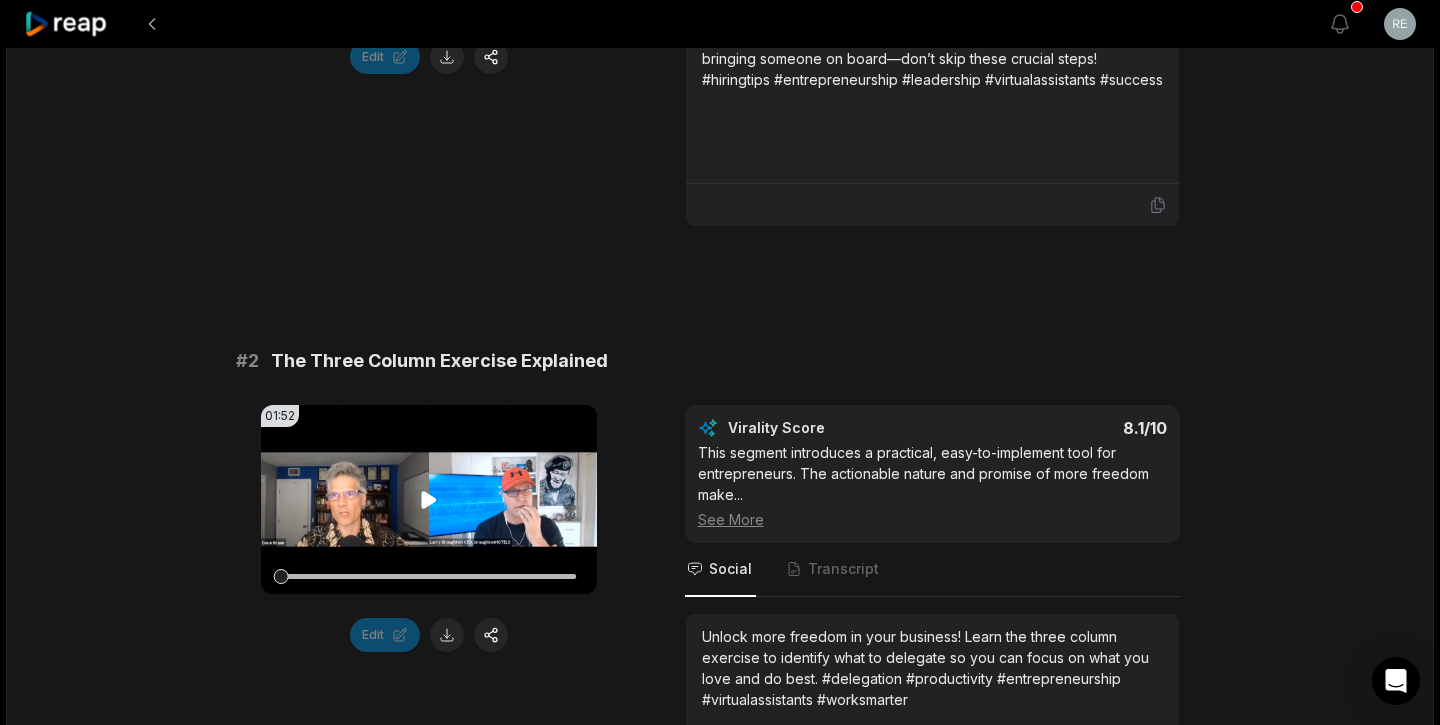 click 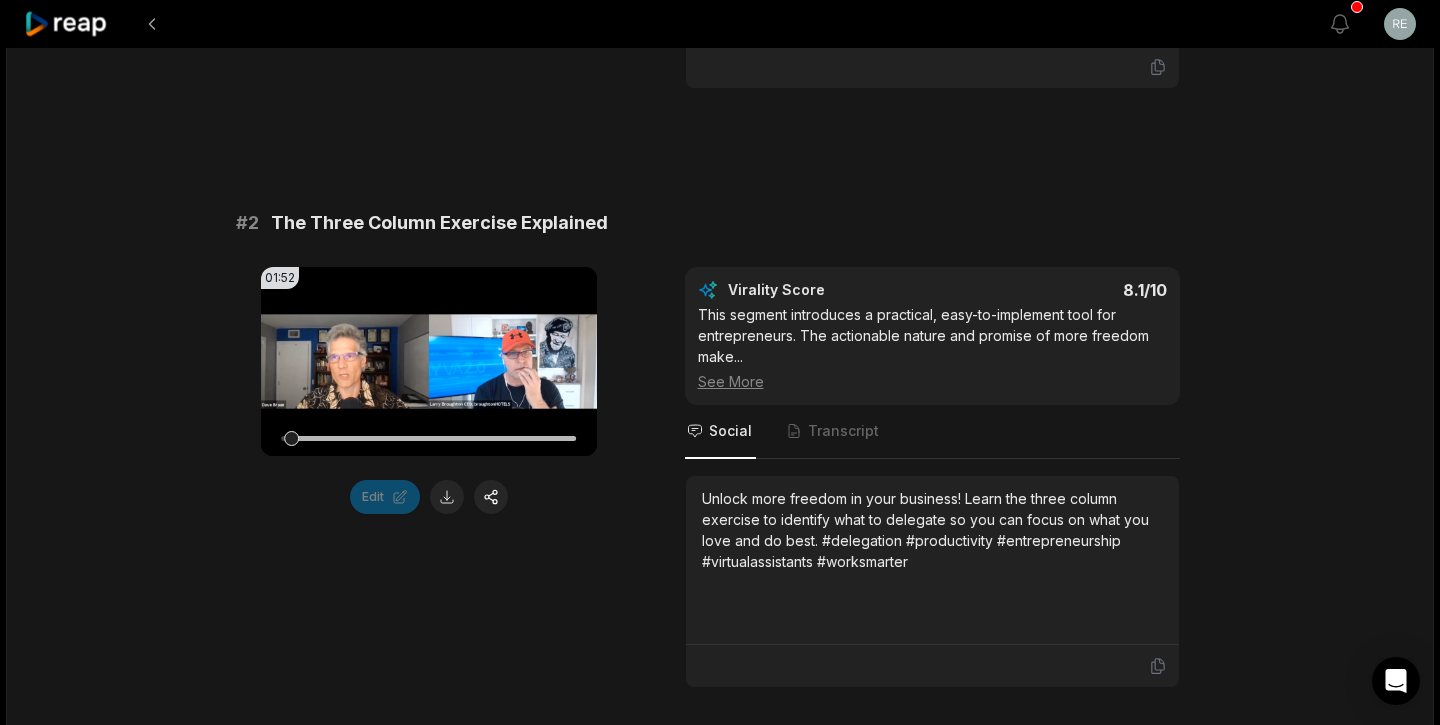 scroll, scrollTop: 785, scrollLeft: 0, axis: vertical 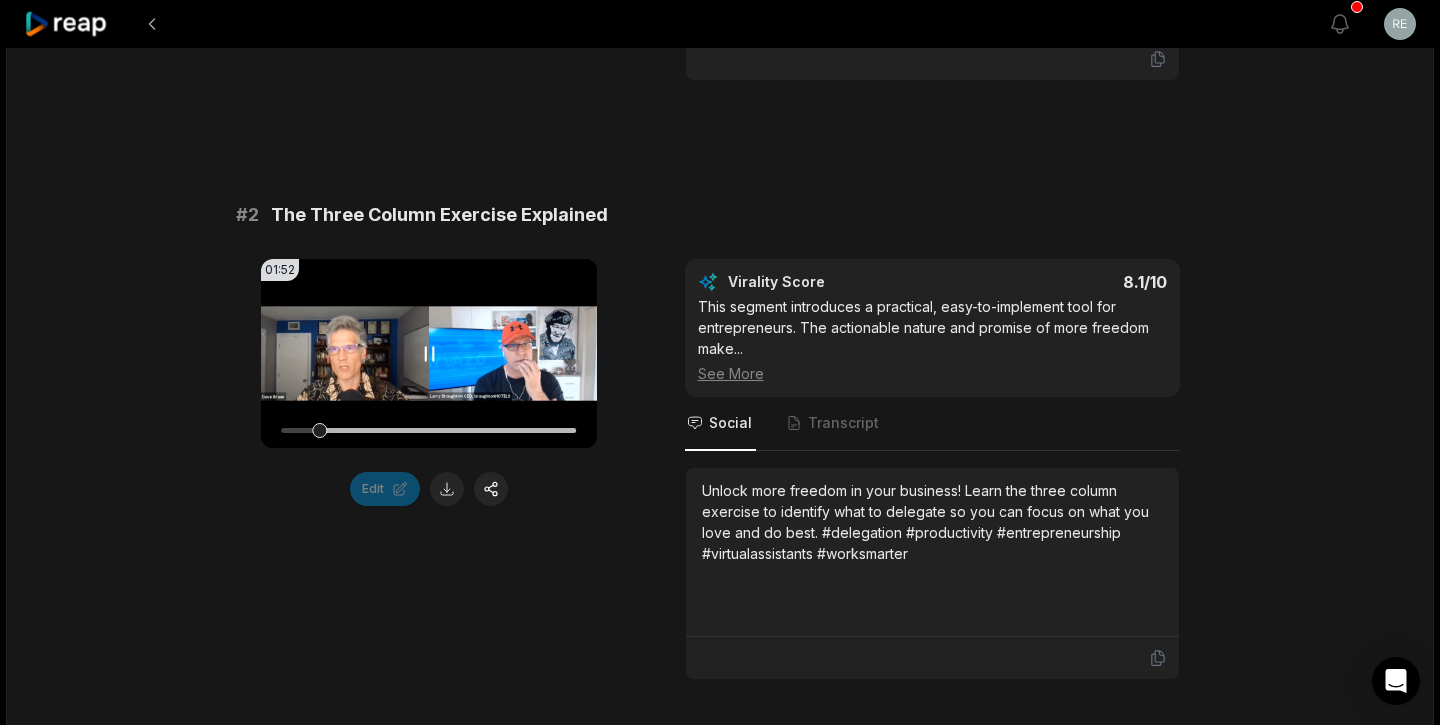 click 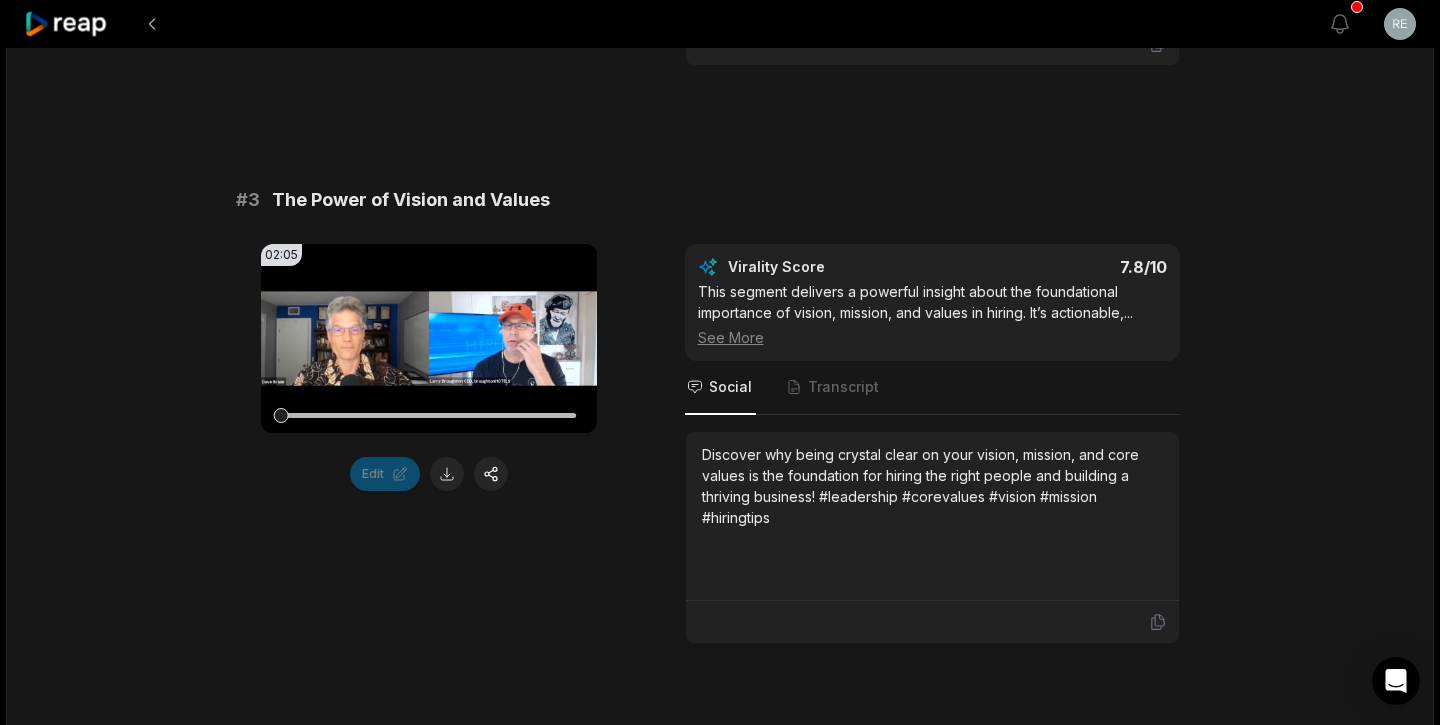 scroll, scrollTop: 1402, scrollLeft: 0, axis: vertical 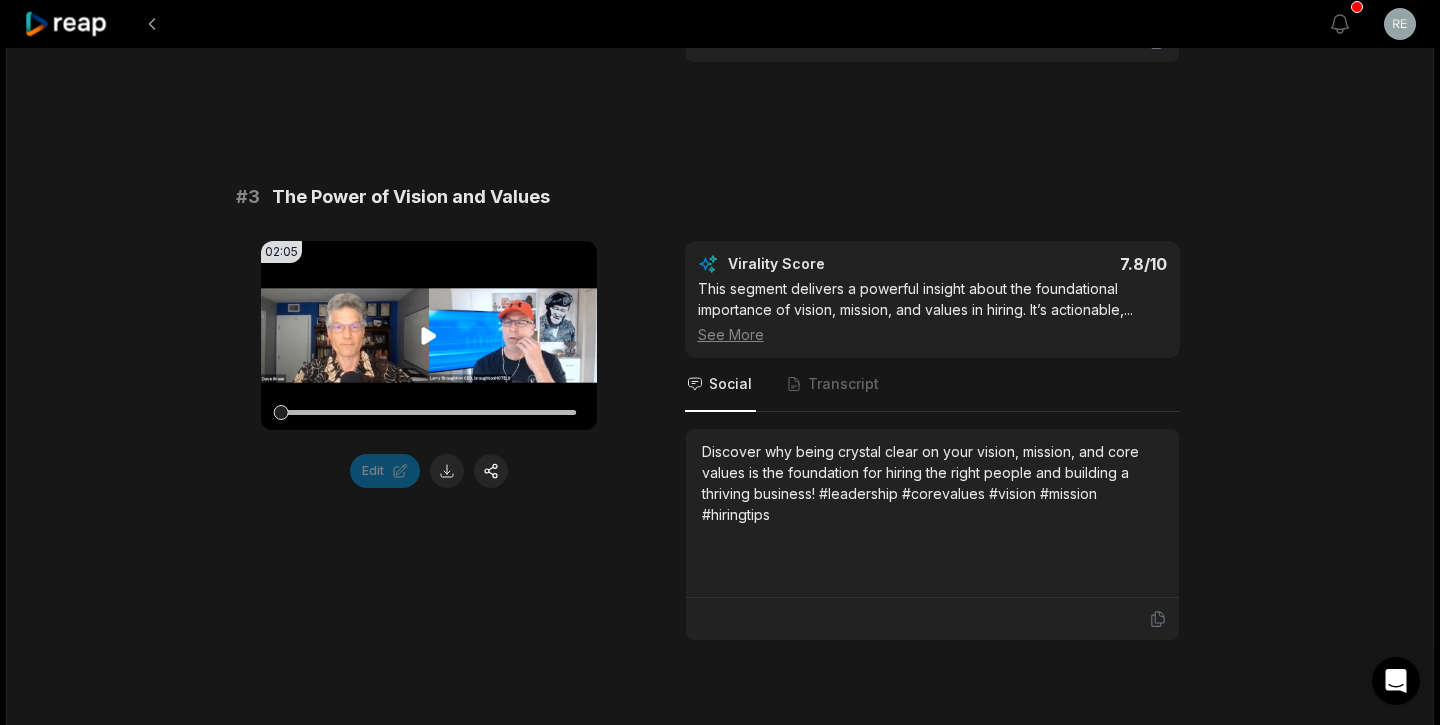 click 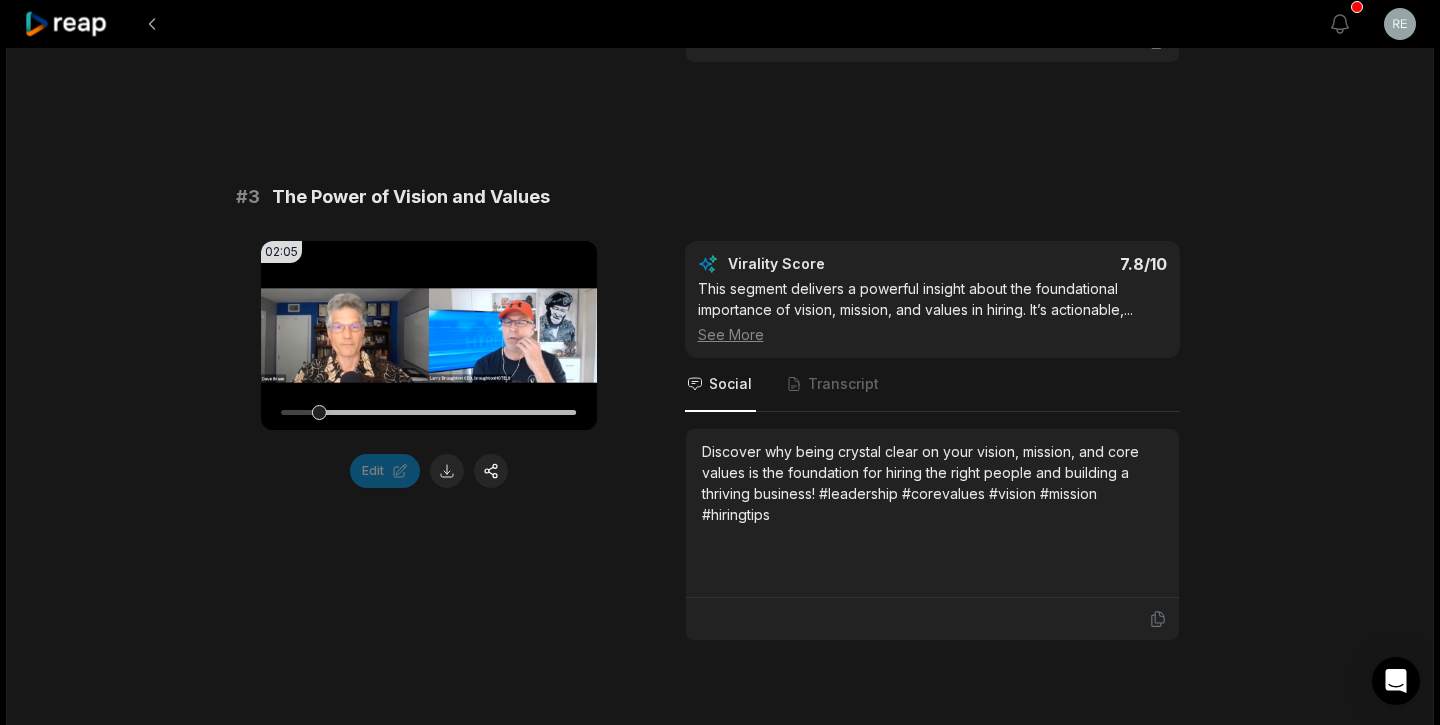 click on "# 1 Top Three Hiring Preparation Steps 01:00 Your browser does not support mp4 format. Edit Virality Score 8.3 /10 A concise, actionable recap of the episode’s main points makes this clip highly shareable. The clear structure and direct advice prov ...   See More Social Transcript Ready to hire? Here are the top three things you MUST do before bringing someone on board—don’t skip these crucial steps! #hiringtips #entrepreneurship #leadership #virtualassistants #success # 2 The Three Column Exercise Explained 01:52 Your browser does not support mp4 format. Edit Virality Score 8.1 /10 This segment introduces a practical, easy-to-implement tool for entrepreneurs. The actionable nature and promise of more freedom make ...   See More Social Transcript Unlock more freedom in your business! Learn the three column exercise to identify what to delegate so you can focus on what you love and do best. #delegation #productivity #entrepreneurship #virtualassistants #worksmarter # 3 The Power of Vision and Values Edit" at bounding box center [720, 1867] 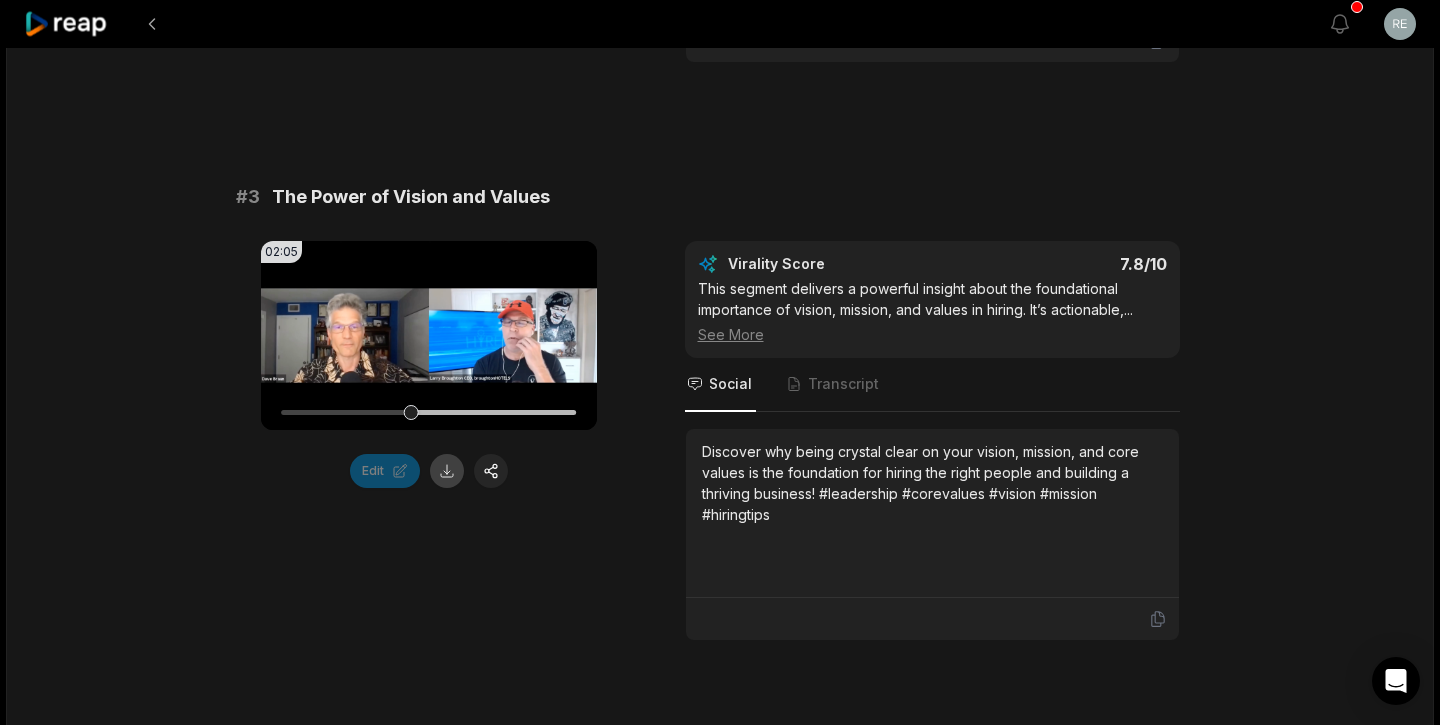 click at bounding box center (447, 471) 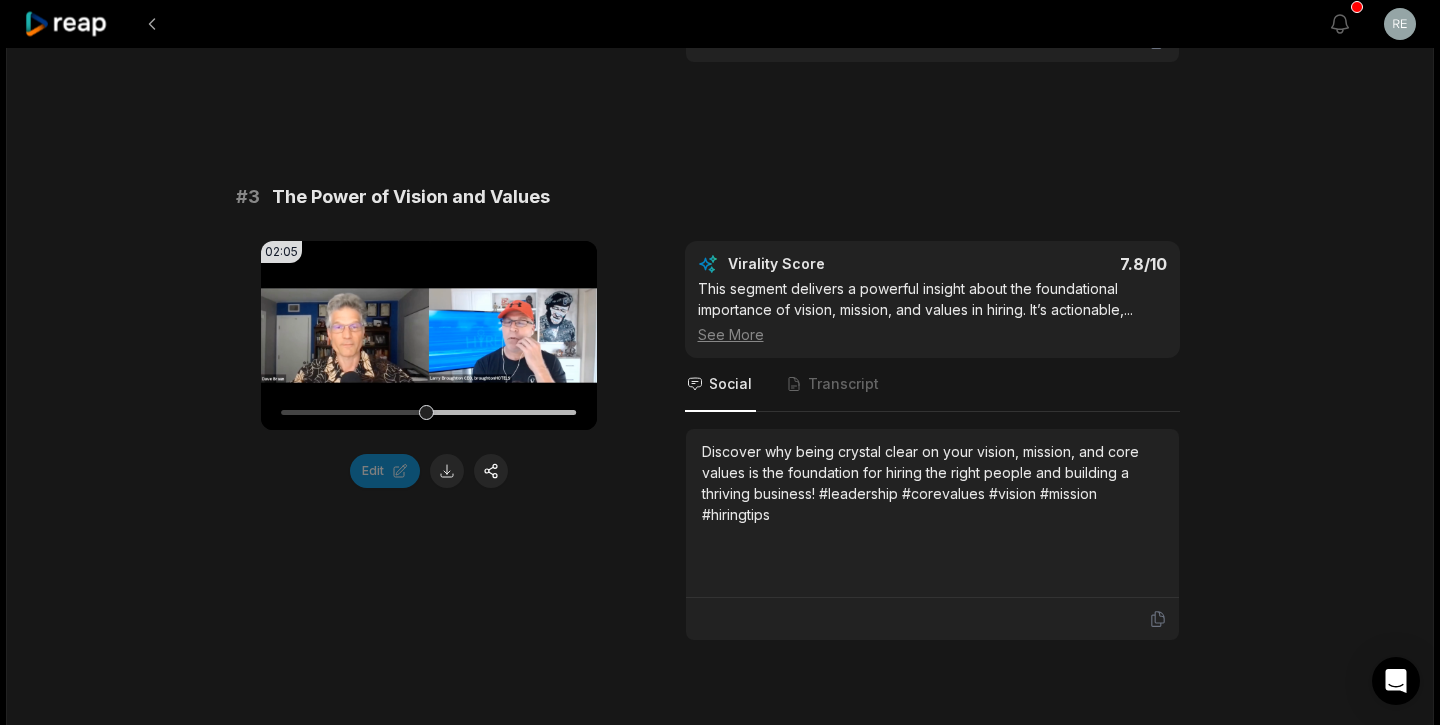 click on "# 3 The Power of Vision and Values" at bounding box center (720, 197) 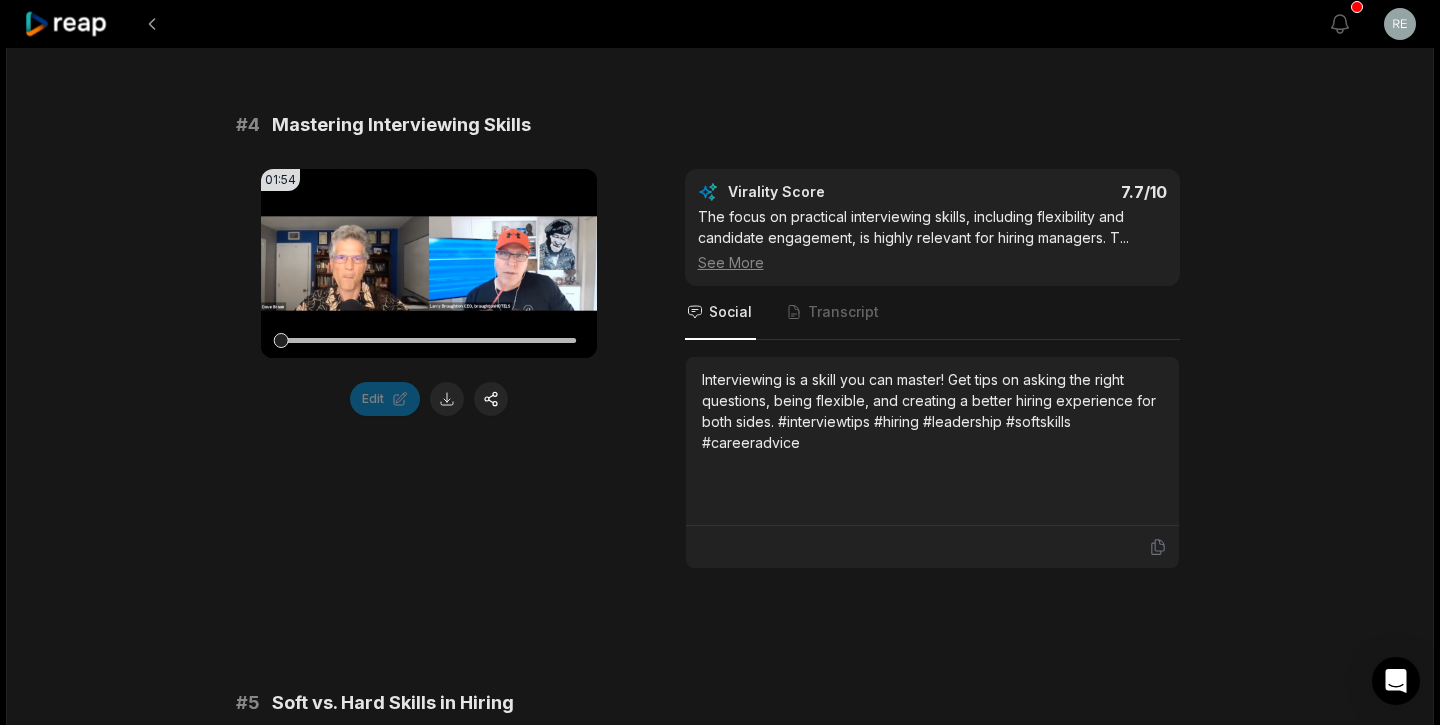 scroll, scrollTop: 2053, scrollLeft: 0, axis: vertical 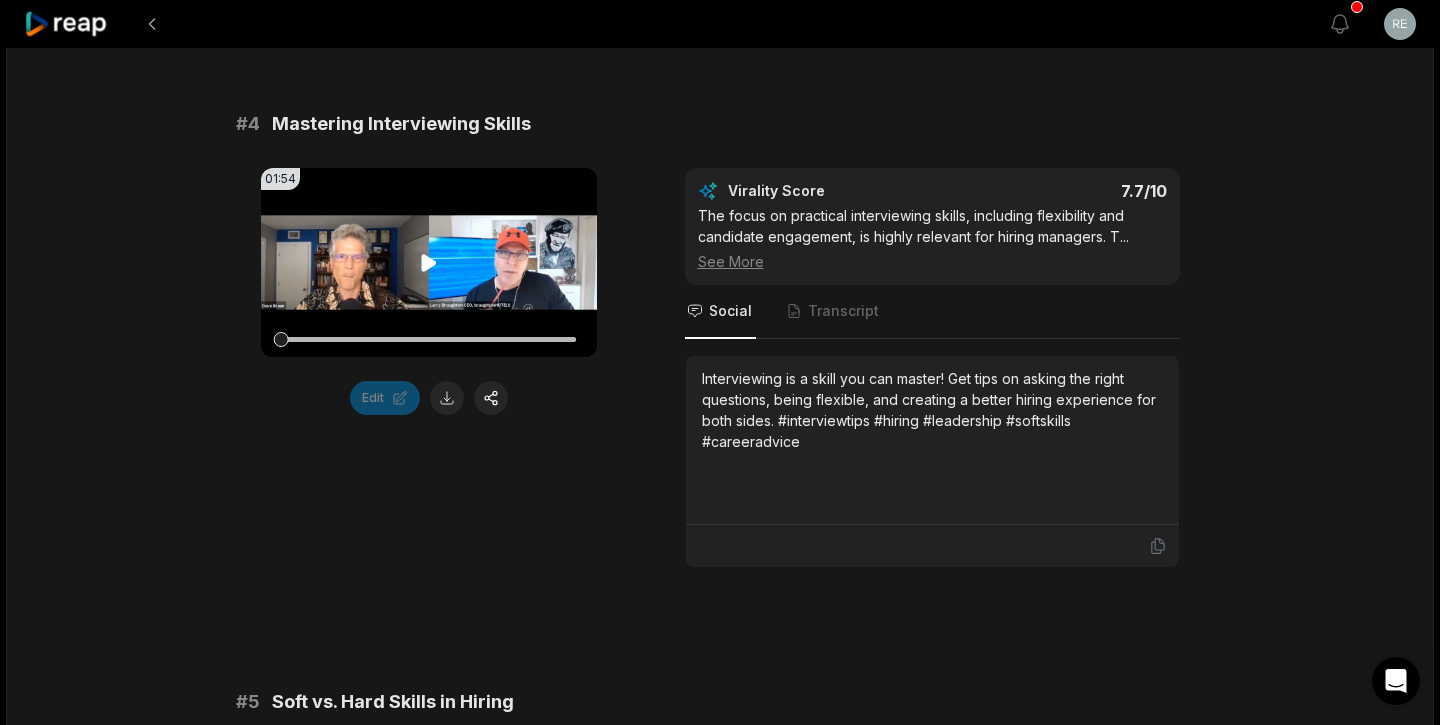 click 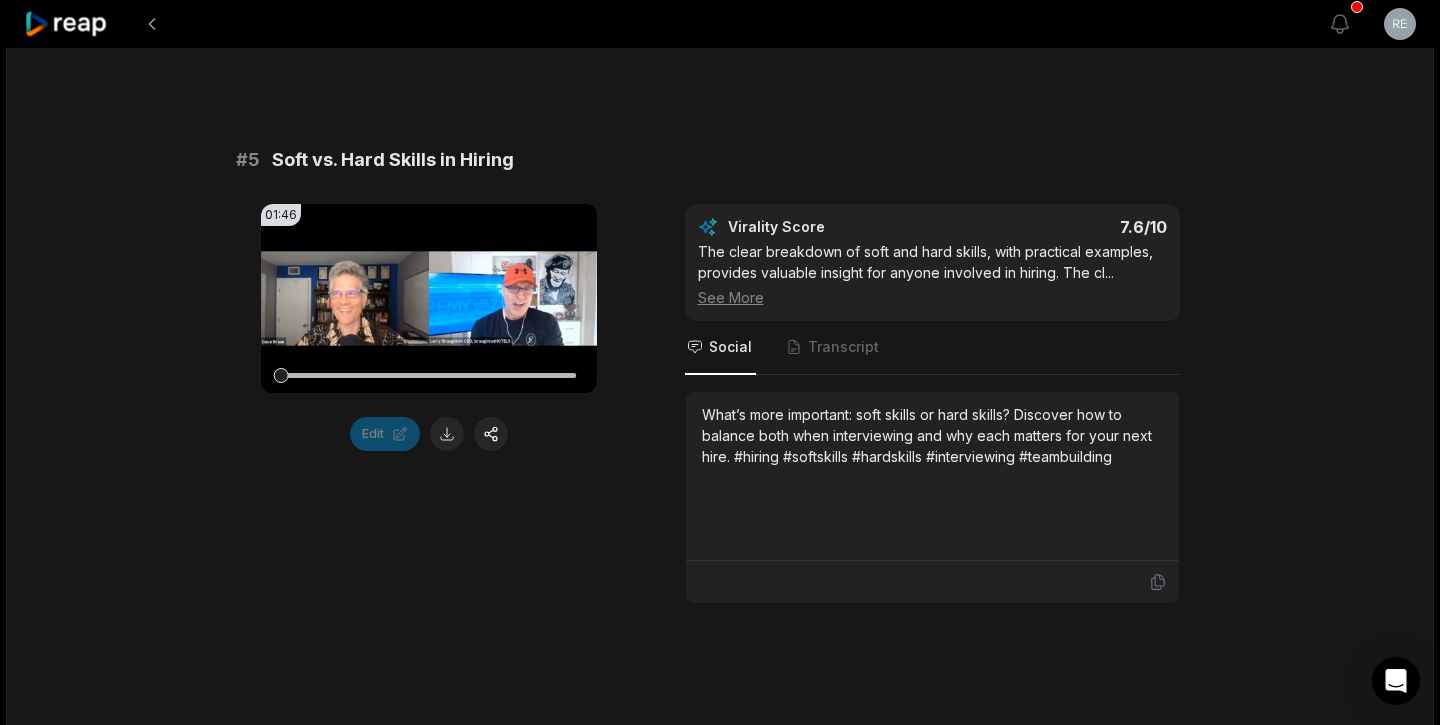 scroll, scrollTop: 2605, scrollLeft: 0, axis: vertical 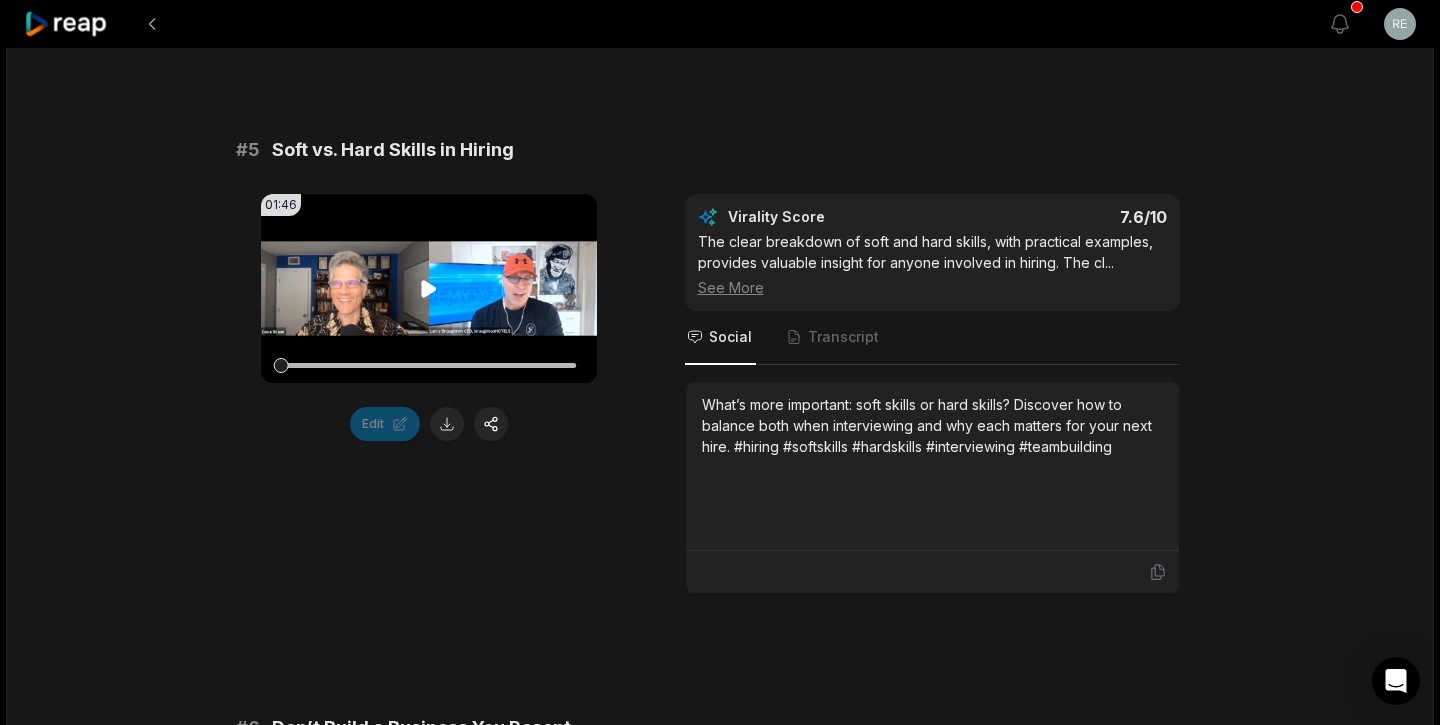 click 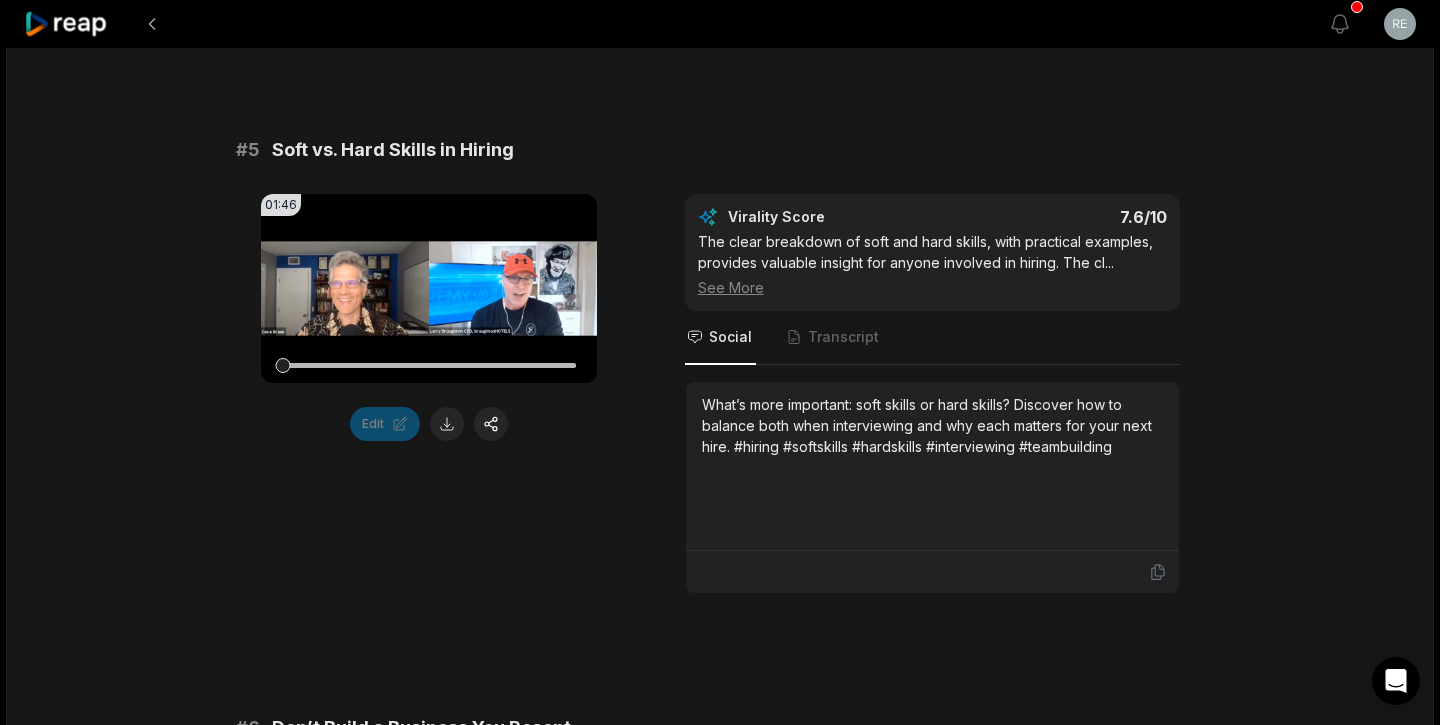 click on "# 1 Top Three Hiring Preparation Steps 01:00 Your browser does not support mp4 format. Edit Virality Score 8.3 /10 A concise, actionable recap of the episode’s main points makes this clip highly shareable. The clear structure and direct advice prov ...   See More Social Transcript Ready to hire? Here are the top three things you MUST do before bringing someone on board—don’t skip these crucial steps! #hiringtips #entrepreneurship #leadership #virtualassistants #success # 2 The Three Column Exercise Explained 01:52 Your browser does not support mp4 format. Edit Virality Score 8.1 /10 This segment introduces a practical, easy-to-implement tool for entrepreneurs. The actionable nature and promise of more freedom make ...   See More Social Transcript Unlock more freedom in your business! Learn the three column exercise to identify what to delegate so you can focus on what you love and do best. #delegation #productivity #entrepreneurship #virtualassistants #worksmarter # 3 The Power of Vision and Values Edit" at bounding box center (720, 664) 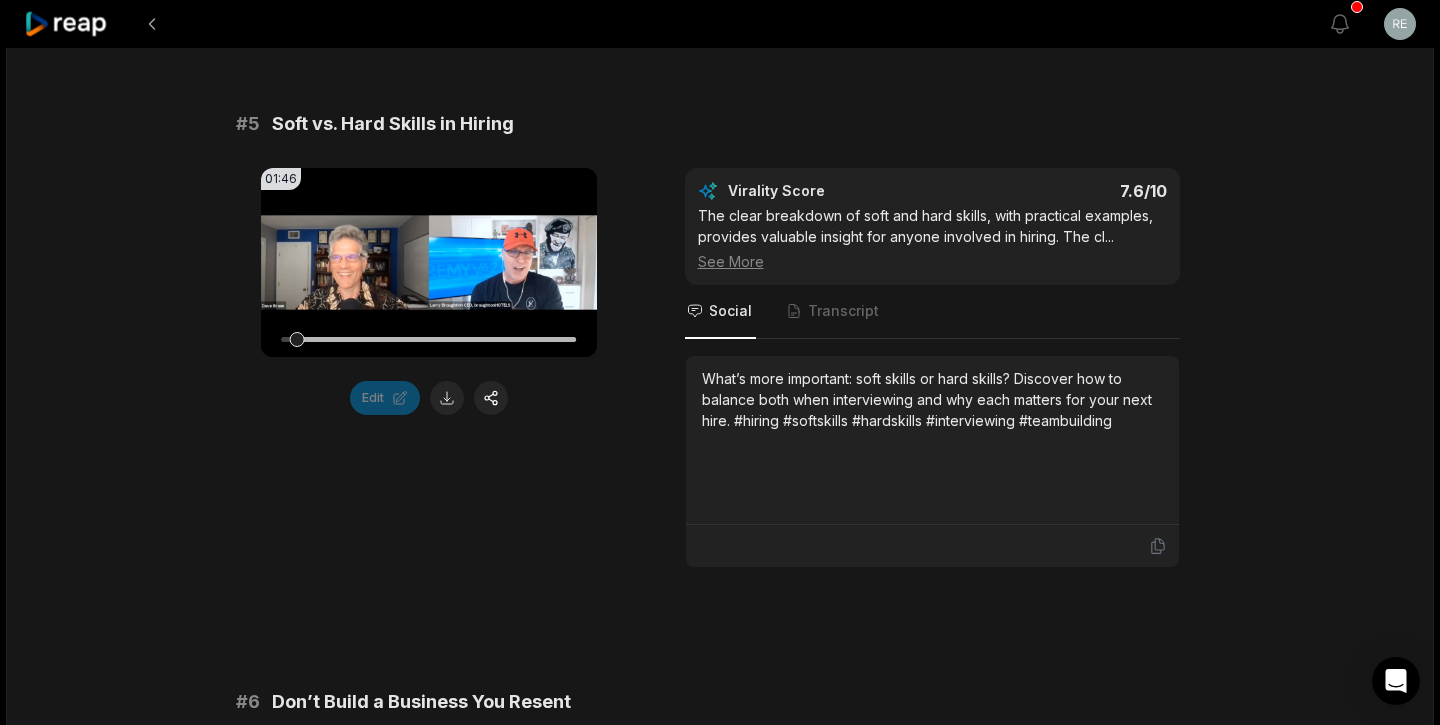 scroll, scrollTop: 2633, scrollLeft: 0, axis: vertical 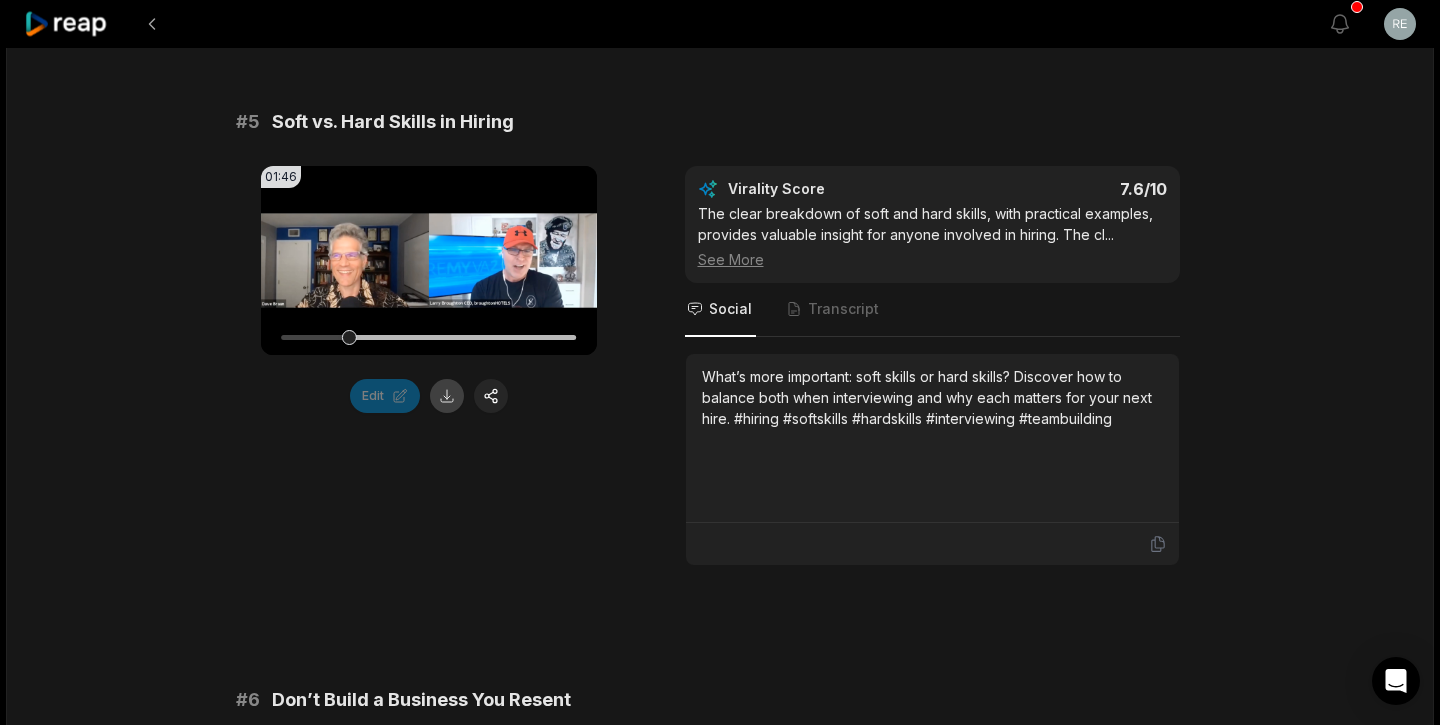 click at bounding box center (447, 396) 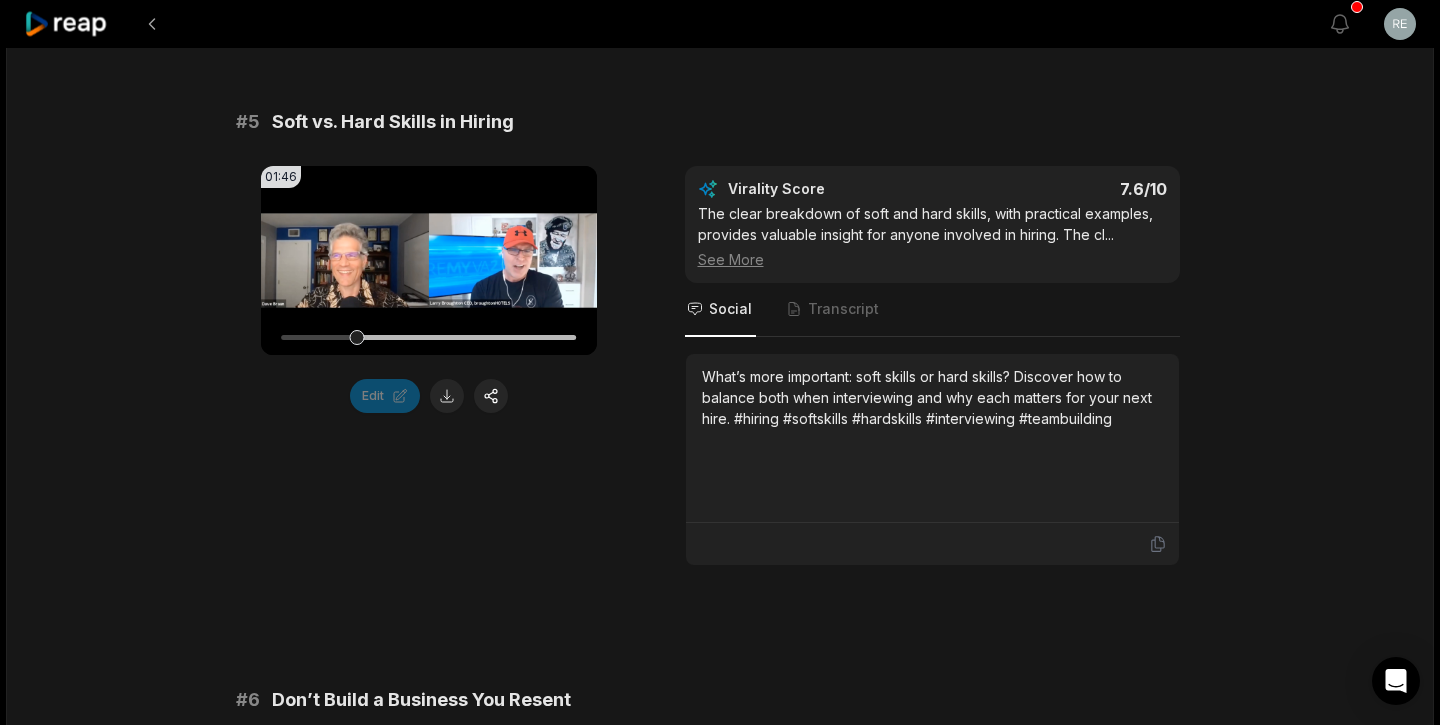 click on "# 1 Top Three Hiring Preparation Steps 01:00 Your browser does not support mp4 format. Edit Virality Score 8.3 /10 A concise, actionable recap of the episode’s main points makes this clip highly shareable. The clear structure and direct advice prov ...   See More Social Transcript Ready to hire? Here are the top three things you MUST do before bringing someone on board—don’t skip these crucial steps! #hiringtips #entrepreneurship #leadership #virtualassistants #success # 2 The Three Column Exercise Explained 01:52 Your browser does not support mp4 format. Edit Virality Score 8.1 /10 This segment introduces a practical, easy-to-implement tool for entrepreneurs. The actionable nature and promise of more freedom make ...   See More Social Transcript Unlock more freedom in your business! Learn the three column exercise to identify what to delegate so you can focus on what you love and do best. #delegation #productivity #entrepreneurship #virtualassistants #worksmarter # 3 The Power of Vision and Values Edit" at bounding box center [720, 636] 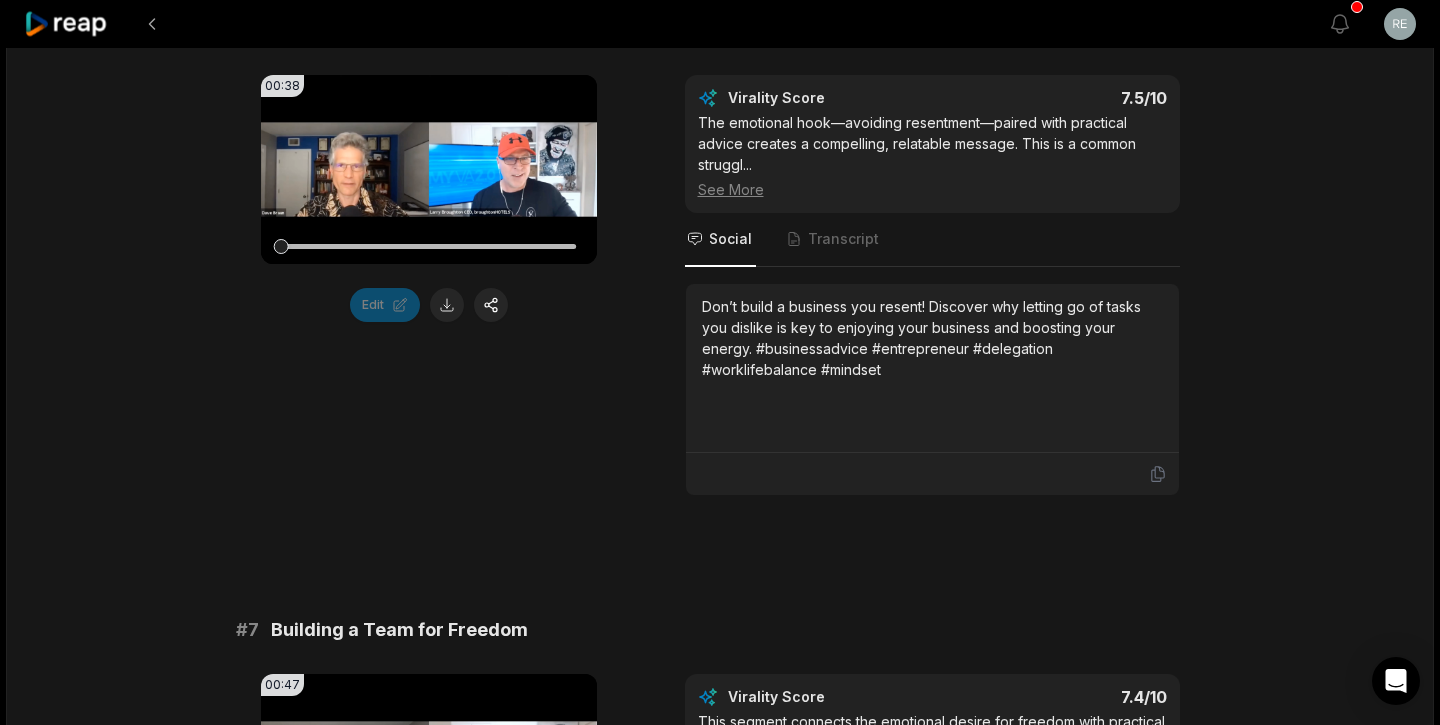 scroll, scrollTop: 3304, scrollLeft: 0, axis: vertical 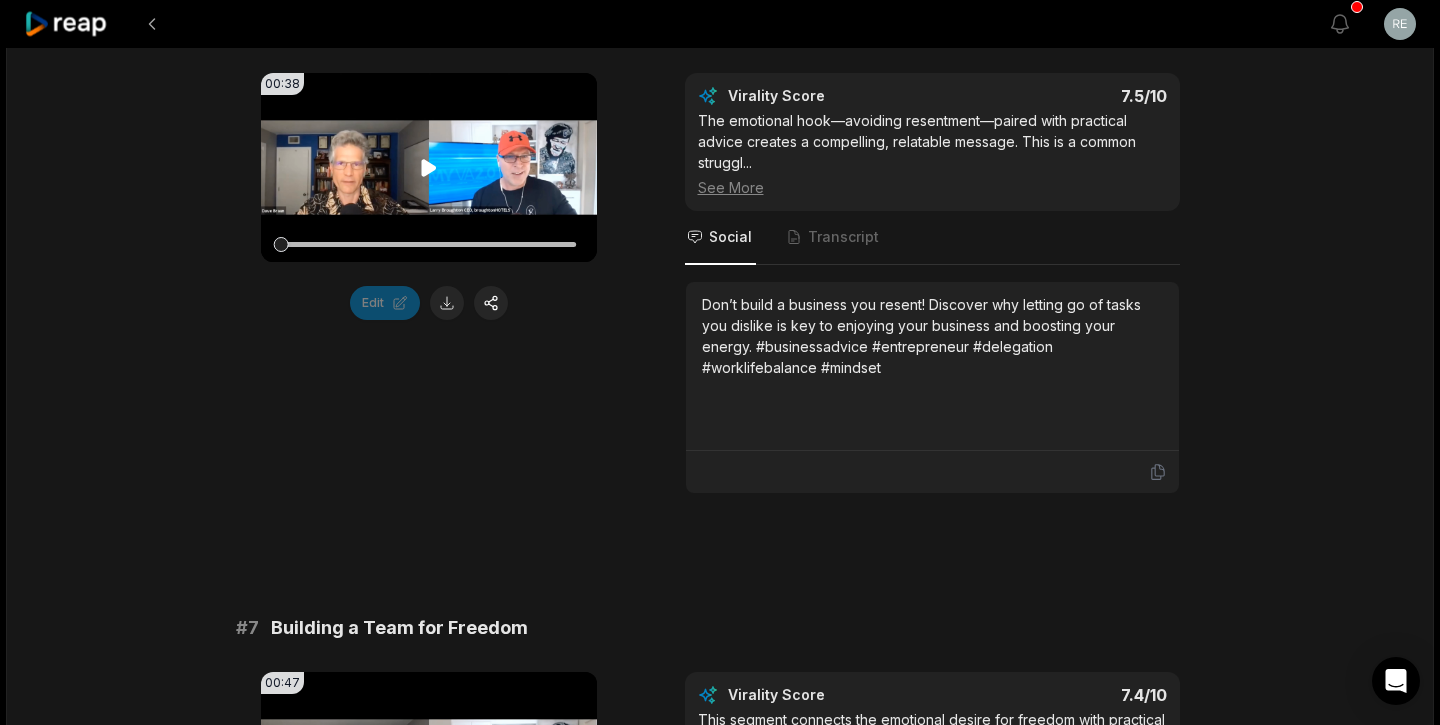 click 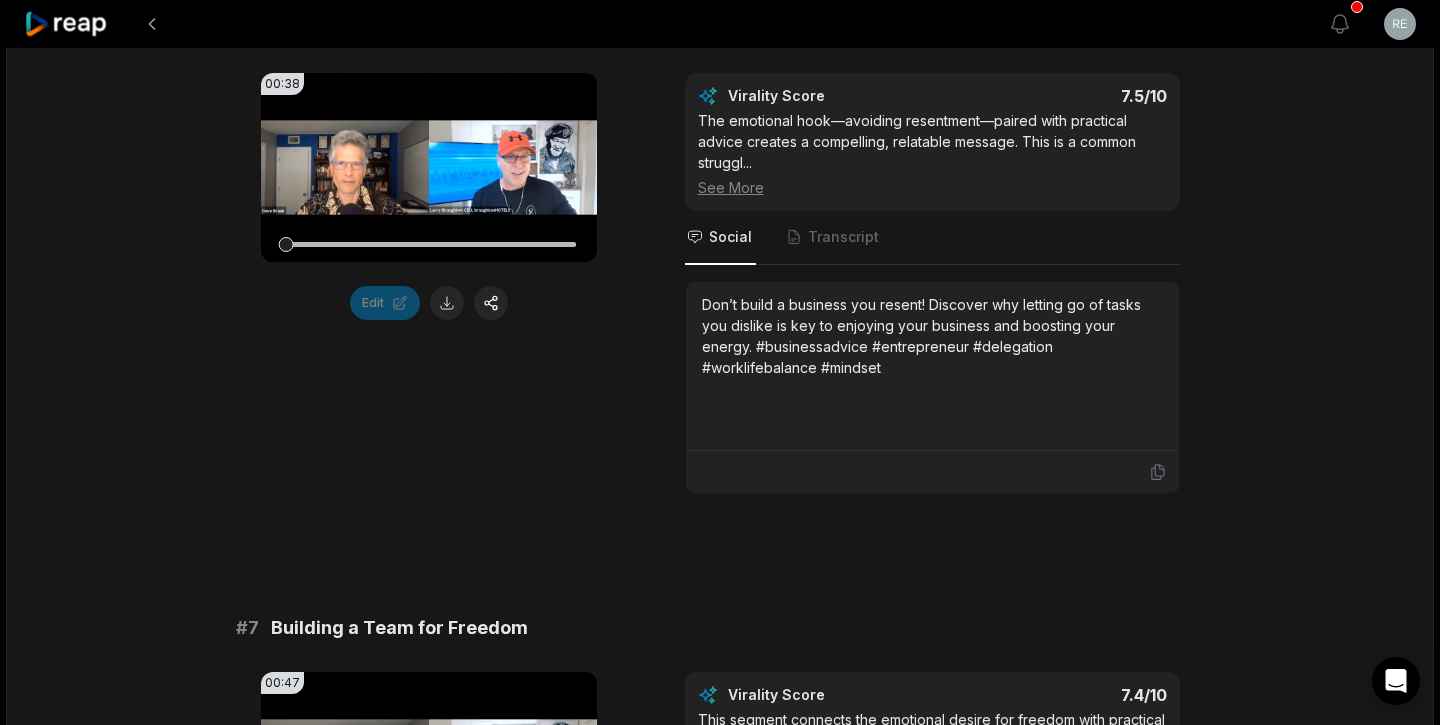 click on "00:38 Your browser does not support mp4 format. Edit Virality Score 7.5 /10 The emotional hook—avoiding resentment—paired with practical advice creates a compelling, relatable message. This is a common struggl ...   See More Social Transcript Don’t build a business you resent! Discover why letting go of tasks you dislike is key to enjoying your business and boosting your energy. #businessadvice #entrepreneur #delegation #worklifebalance #mindset" at bounding box center (720, 283) 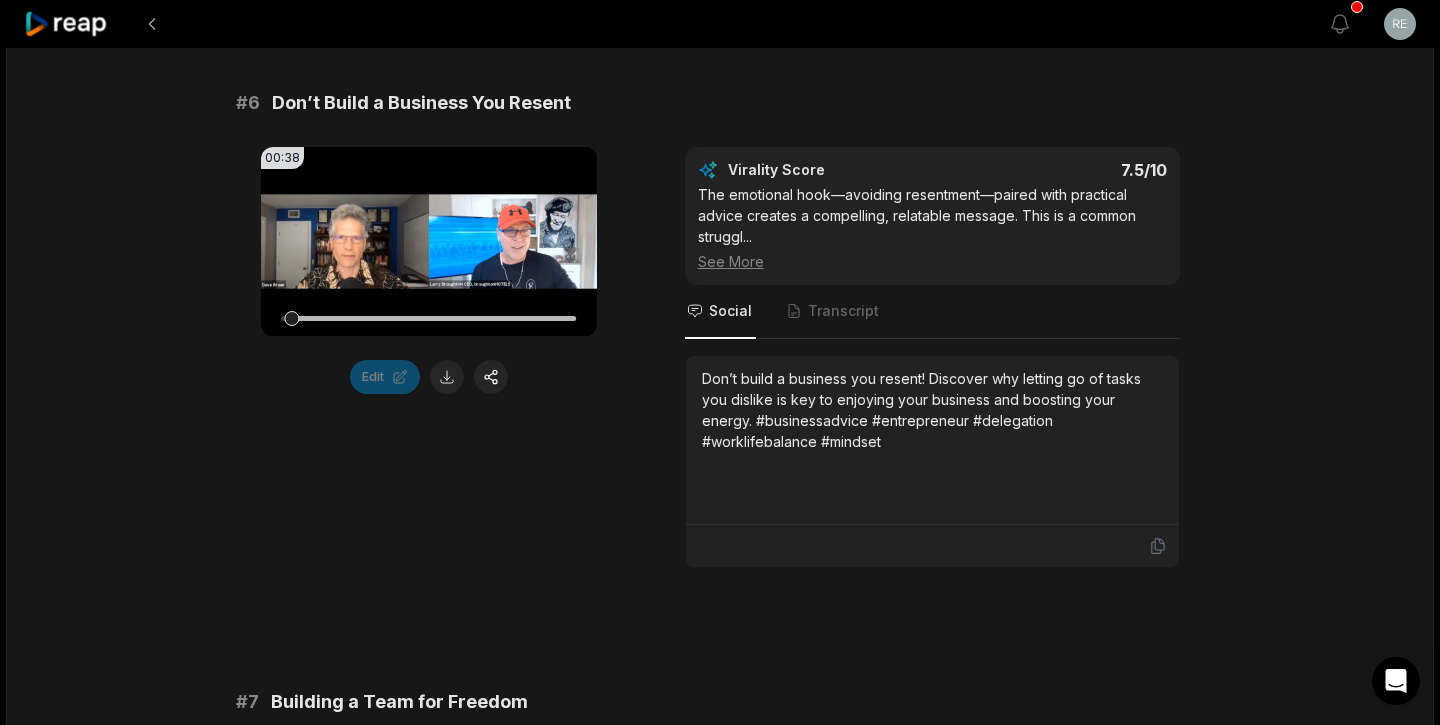 scroll, scrollTop: 3229, scrollLeft: 0, axis: vertical 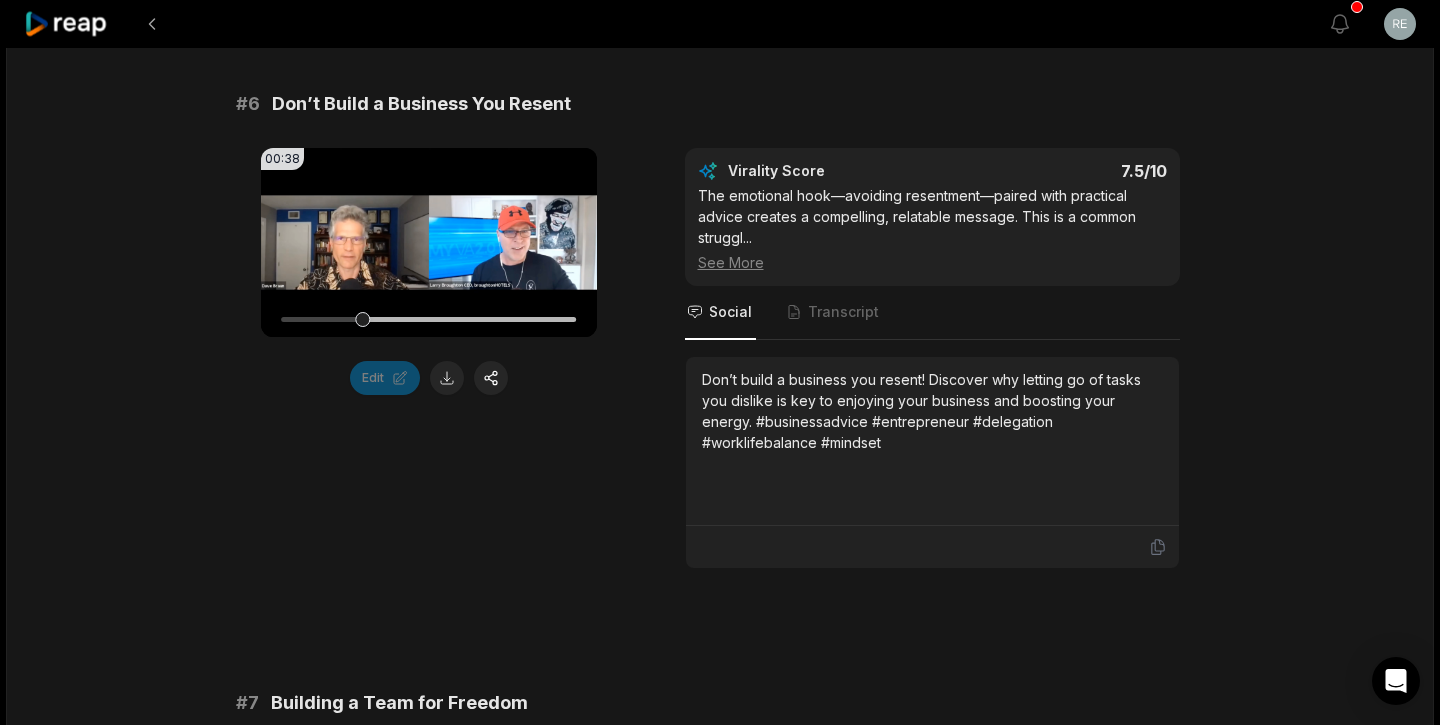 click on "00:38 Your browser does not support mp4 format. Edit Virality Score 7.5 /10 The emotional hook—avoiding resentment—paired with practical advice creates a compelling, relatable message. This is a common struggl ...   See More Social Transcript Don’t build a business you resent! Discover why letting go of tasks you dislike is key to enjoying your business and boosting your energy. #businessadvice #entrepreneur #delegation #worklifebalance #mindset" at bounding box center [720, 358] 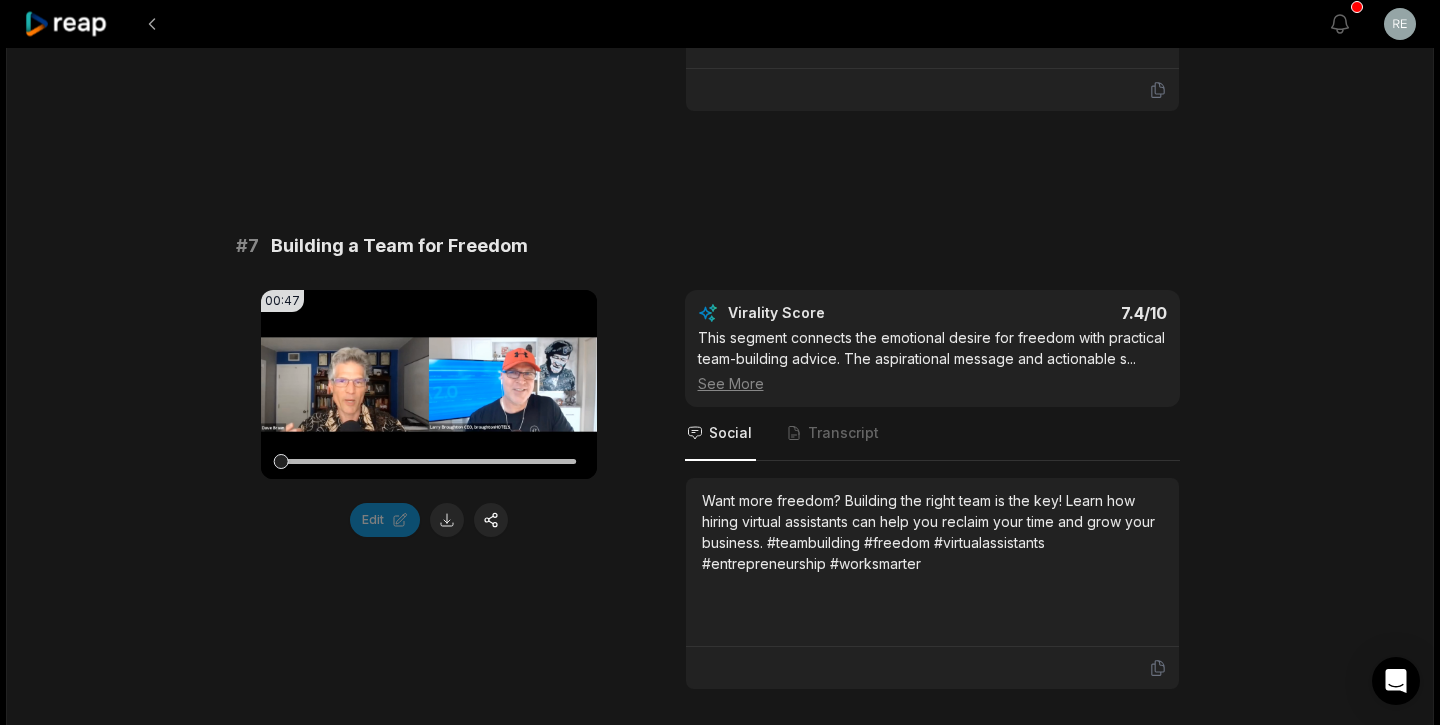 scroll, scrollTop: 3689, scrollLeft: 0, axis: vertical 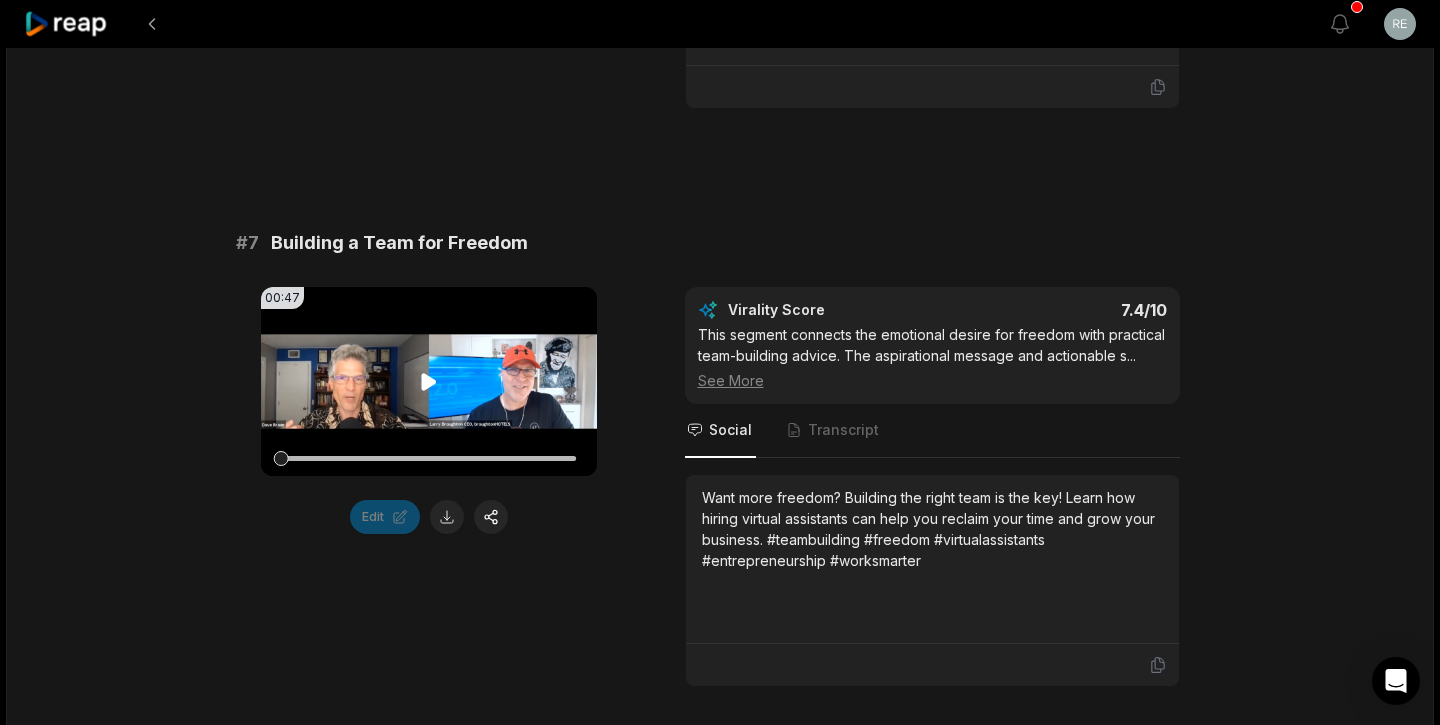 click 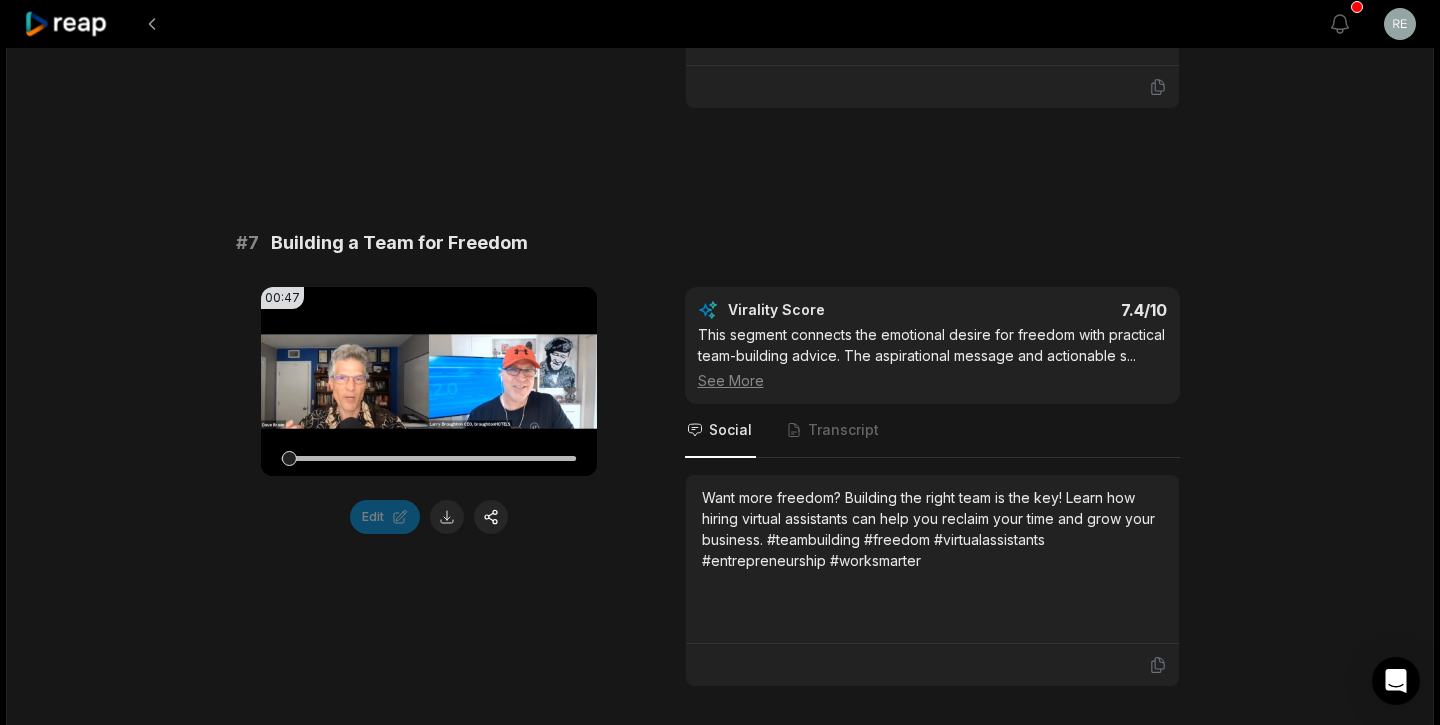 click on "00:47 Your browser does not support mp4 format. Edit Virality Score 7.4 /10 This segment connects the emotional desire for freedom with practical team-building advice. The aspirational message and actionable s ...   See More Social Transcript Want more freedom? Building the right team is the key! Learn how hiring virtual assistants can help you reclaim your time and grow your business. #teambuilding #freedom #virtualassistants #entrepreneurship #worksmarter" at bounding box center (720, 487) 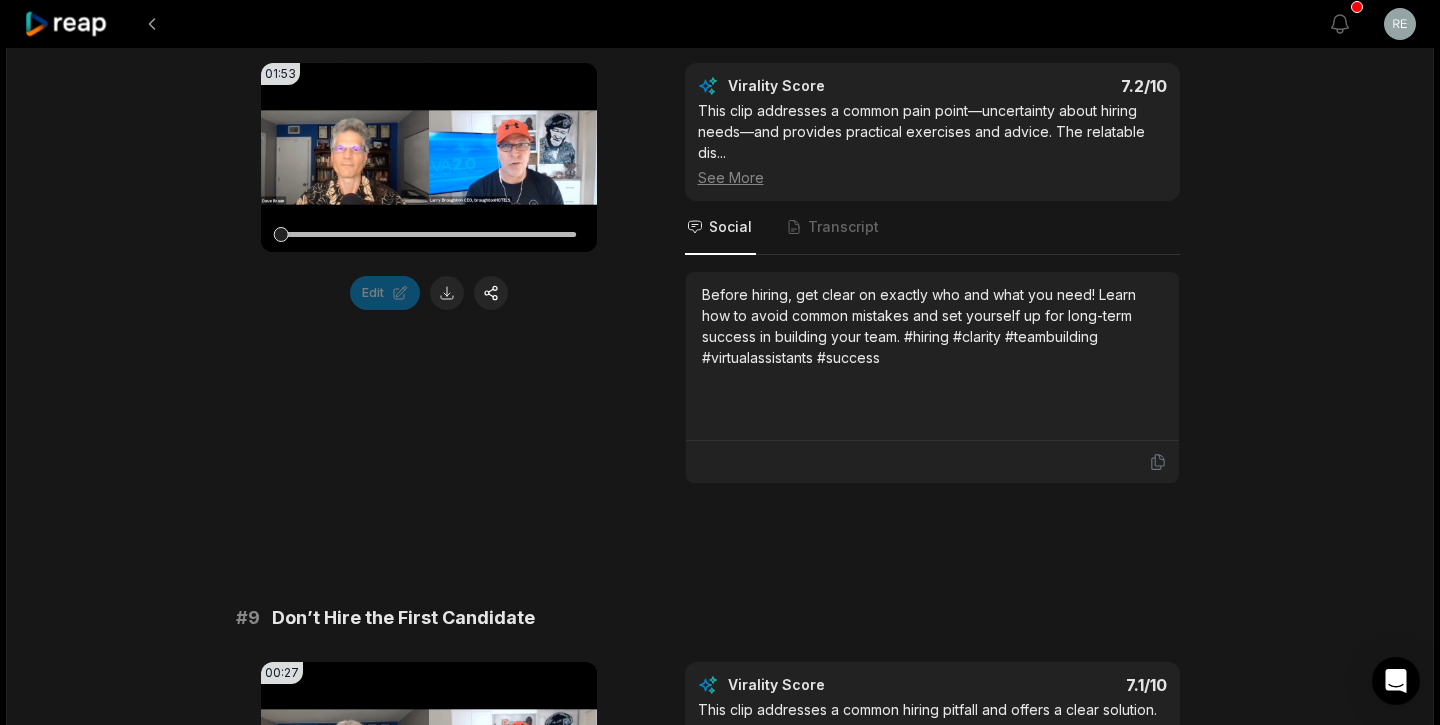 scroll, scrollTop: 4499, scrollLeft: 0, axis: vertical 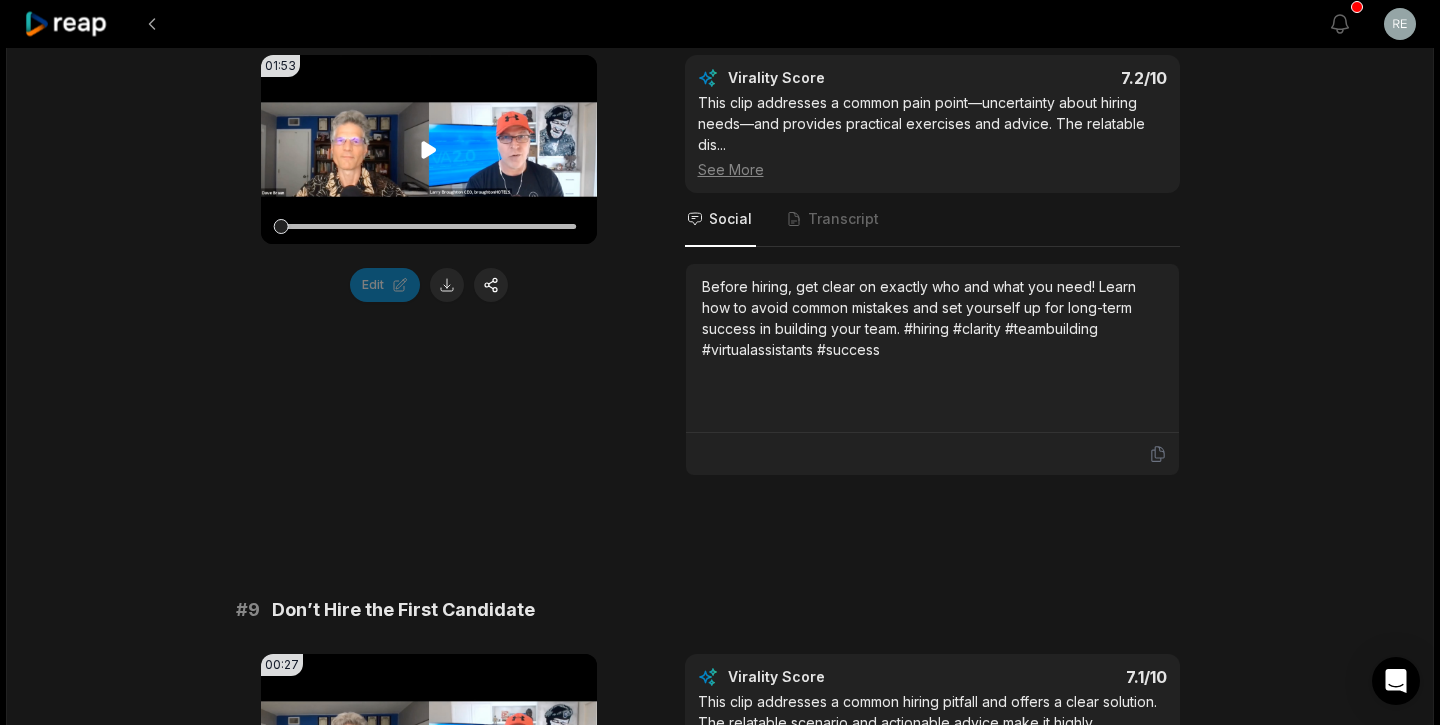 click on "Your browser does not support mp4 format." at bounding box center (429, 149) 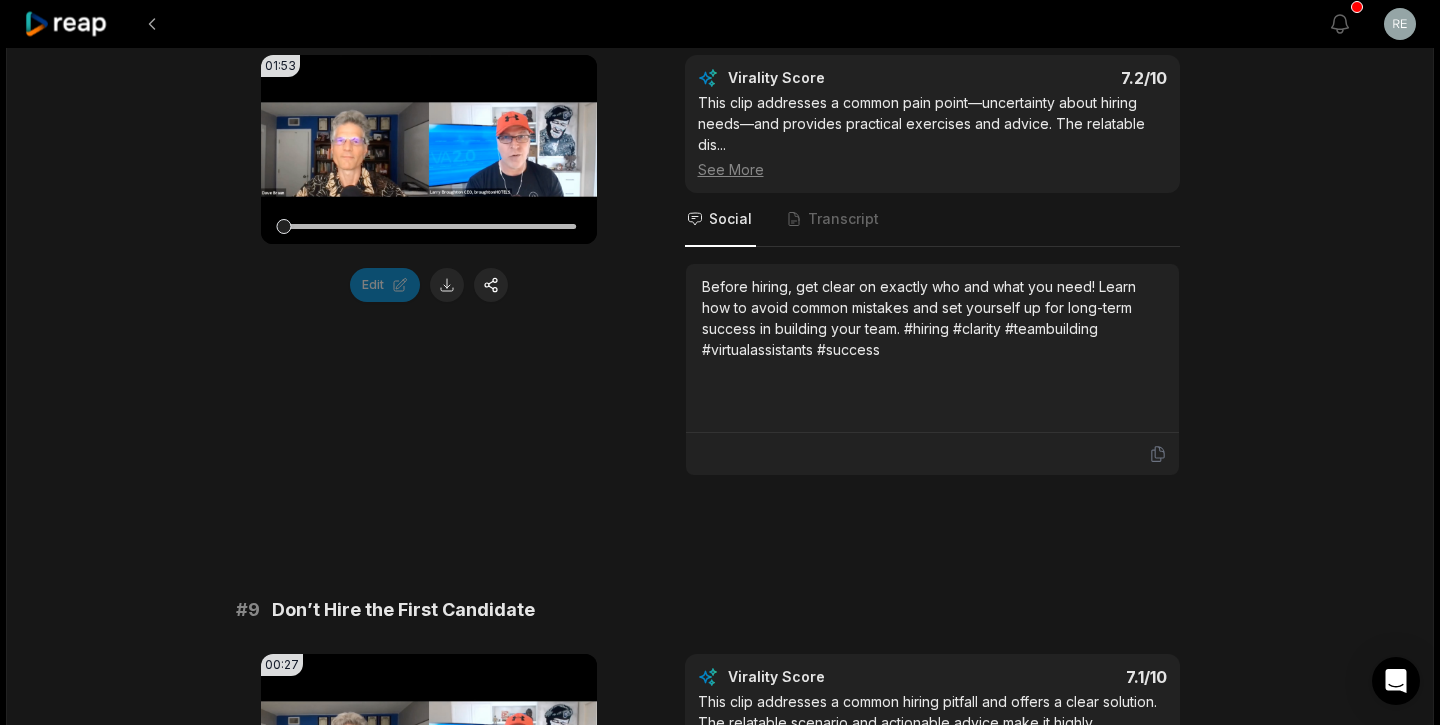 click on "01:53 Your browser does not support mp4 format. Edit" at bounding box center (429, 265) 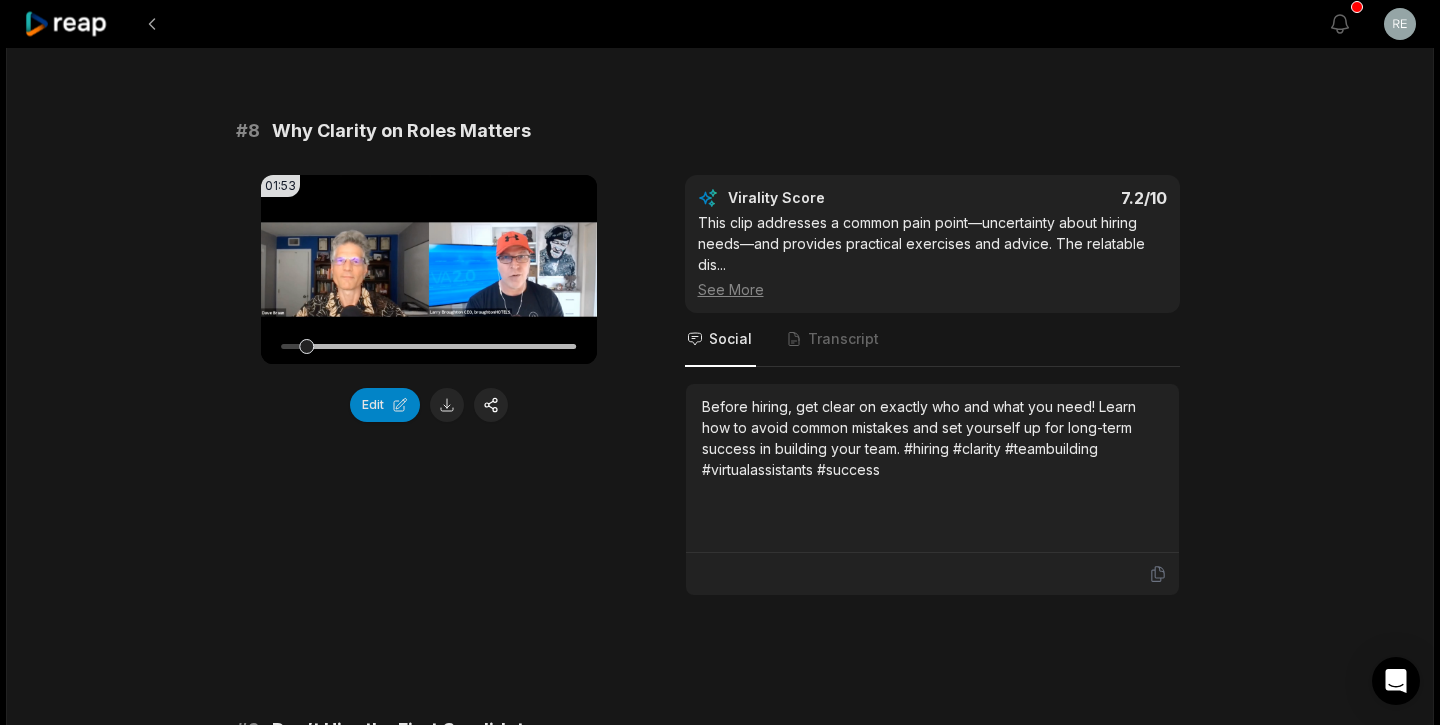 scroll, scrollTop: 4215, scrollLeft: 0, axis: vertical 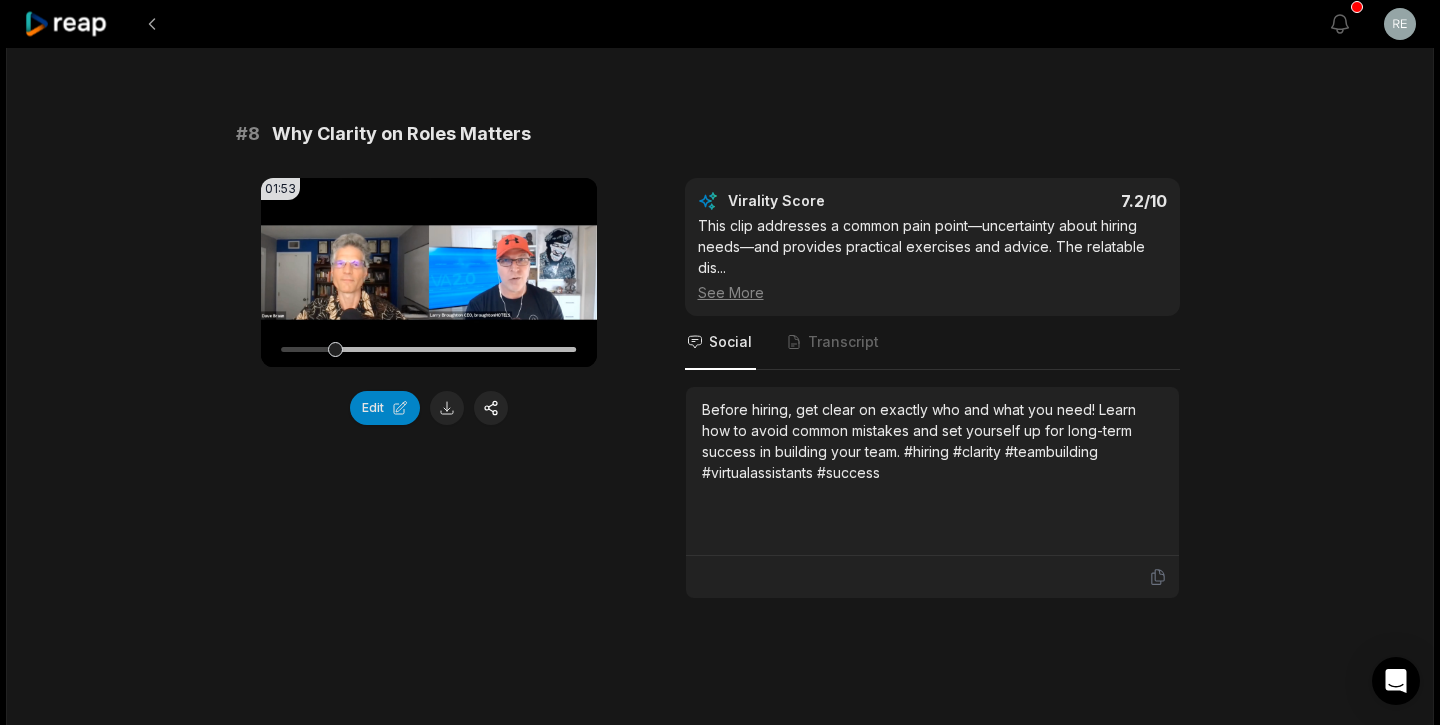 click on "# 8 Why Clarity on Roles Matters 01:53 Your browser does not support mp4 format. Edit Virality Score 7.2 /10 This clip addresses a common pain point—uncertainty about hiring needs—and provides practical exercises and advice. The relatable dis ...   See More Social Transcript Before hiring, get clear on exactly who and what you need! Learn how to avoid common mistakes and set yourself up for long-term success in building your team. #hiring #clarity #teambuilding #virtualassistants #success" at bounding box center [720, 359] 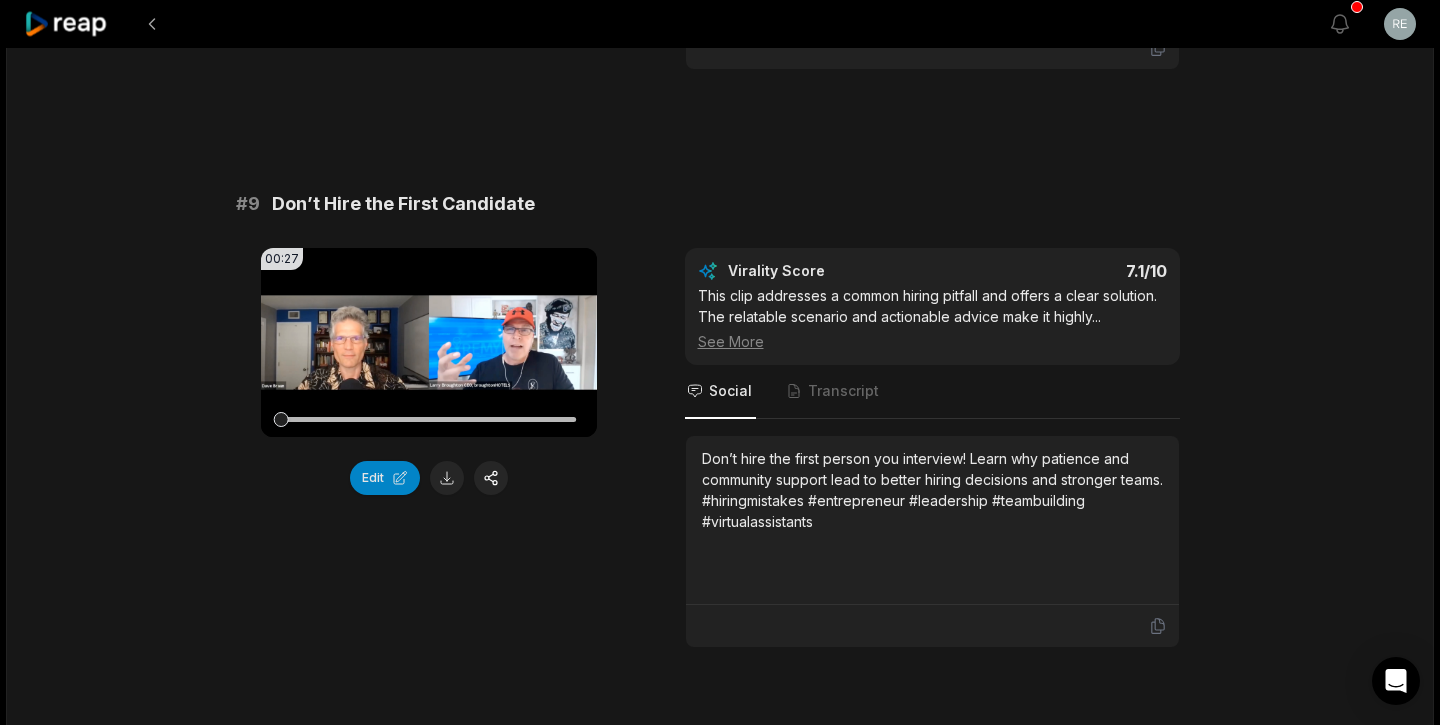 scroll, scrollTop: 4745, scrollLeft: 0, axis: vertical 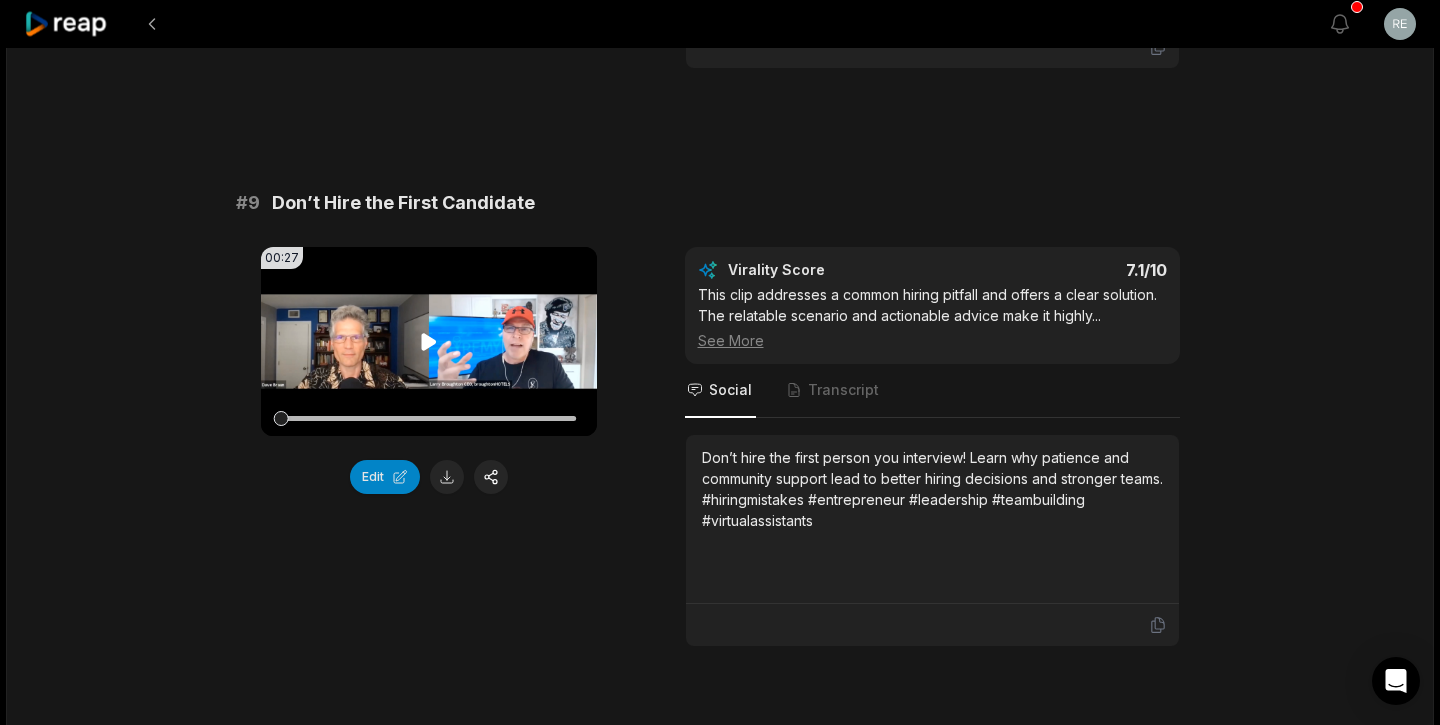 click on "Your browser does not support mp4 format." at bounding box center (429, 341) 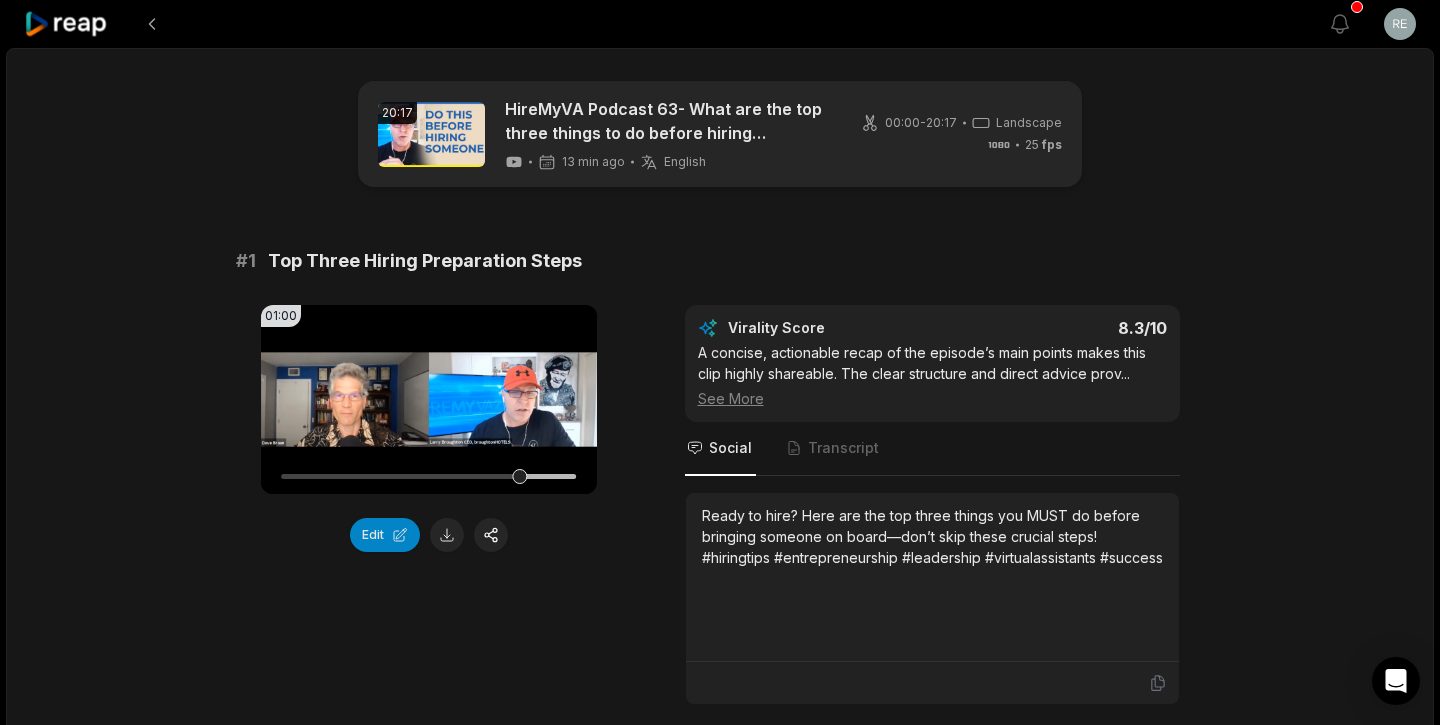 scroll, scrollTop: 4745, scrollLeft: 0, axis: vertical 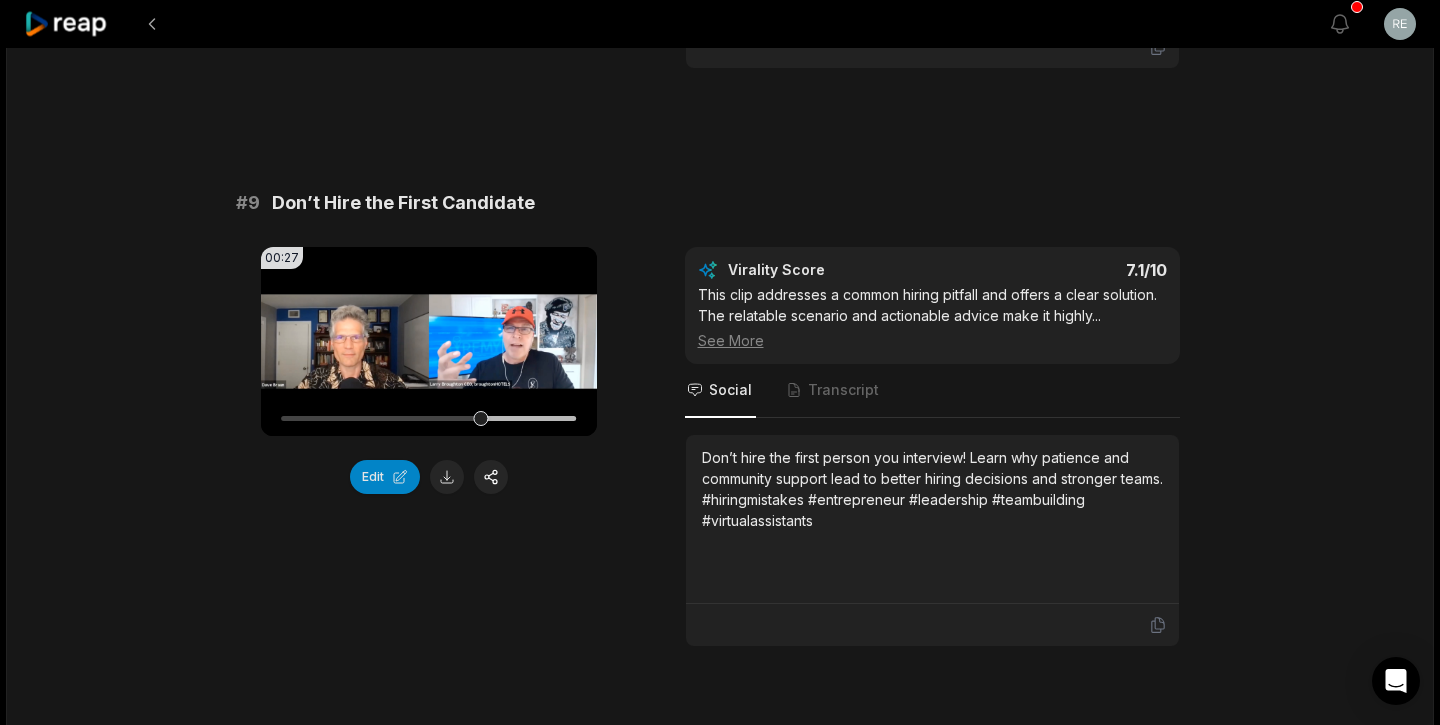 click on "# 1 Top Three Hiring Preparation Steps 01:00 Your browser does not support mp4 format. Edit Virality Score 8.3 /10 A concise, actionable recap of the episode’s main points makes this clip highly shareable. The clear structure and direct advice prov ...   See More Social Transcript Ready to hire? Here are the top three things you MUST do before bringing someone on board—don’t skip these crucial steps! #hiringtips #entrepreneurship #leadership #virtualassistants #success # 2 The Three Column Exercise Explained 01:52 Your browser does not support mp4 format. Edit Virality Score 8.1 /10 This segment introduces a practical, easy-to-implement tool for entrepreneurs. The actionable nature and promise of more freedom make ...   See More Social Transcript Unlock more freedom in your business! Learn the three column exercise to identify what to delegate so you can focus on what you love and do best. #delegation #productivity #entrepreneurship #virtualassistants #worksmarter # 3 The Power of Vision and Values Edit" at bounding box center (720, -1637) 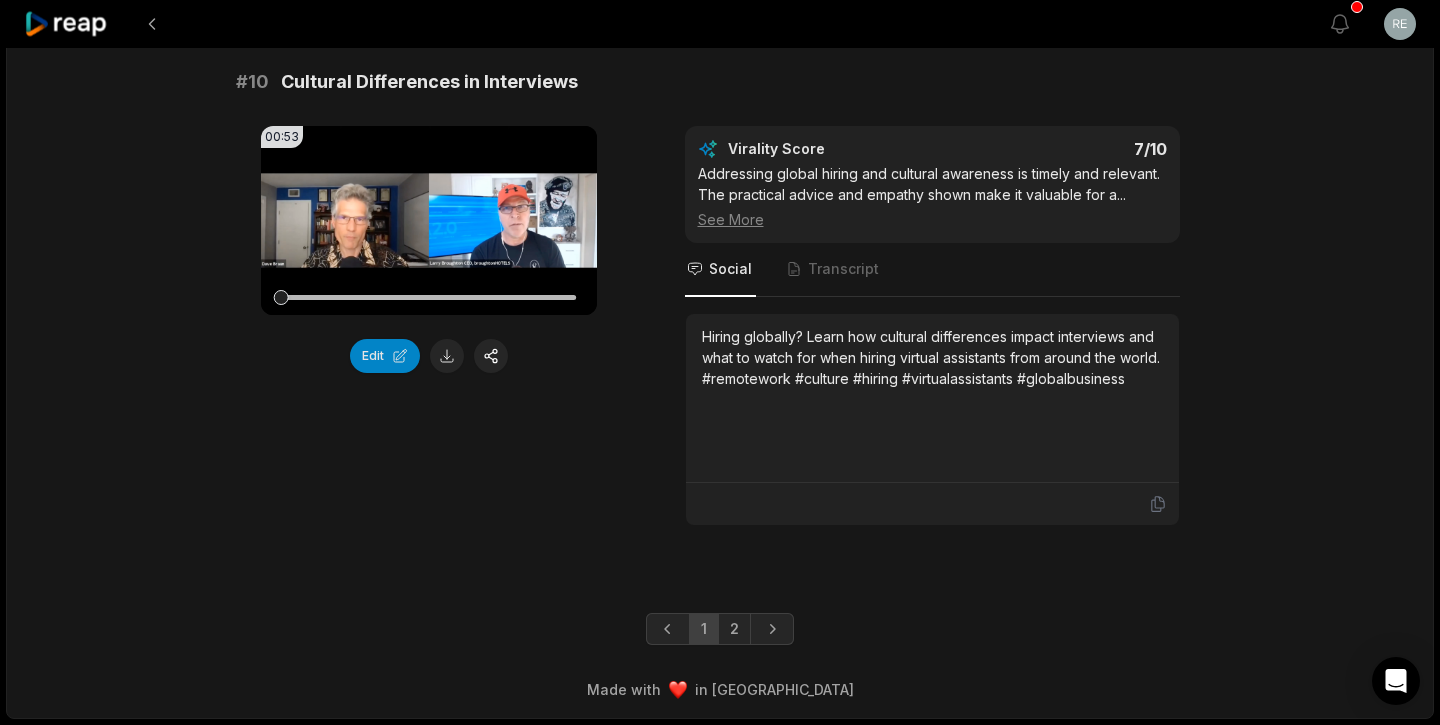 scroll, scrollTop: 5444, scrollLeft: 0, axis: vertical 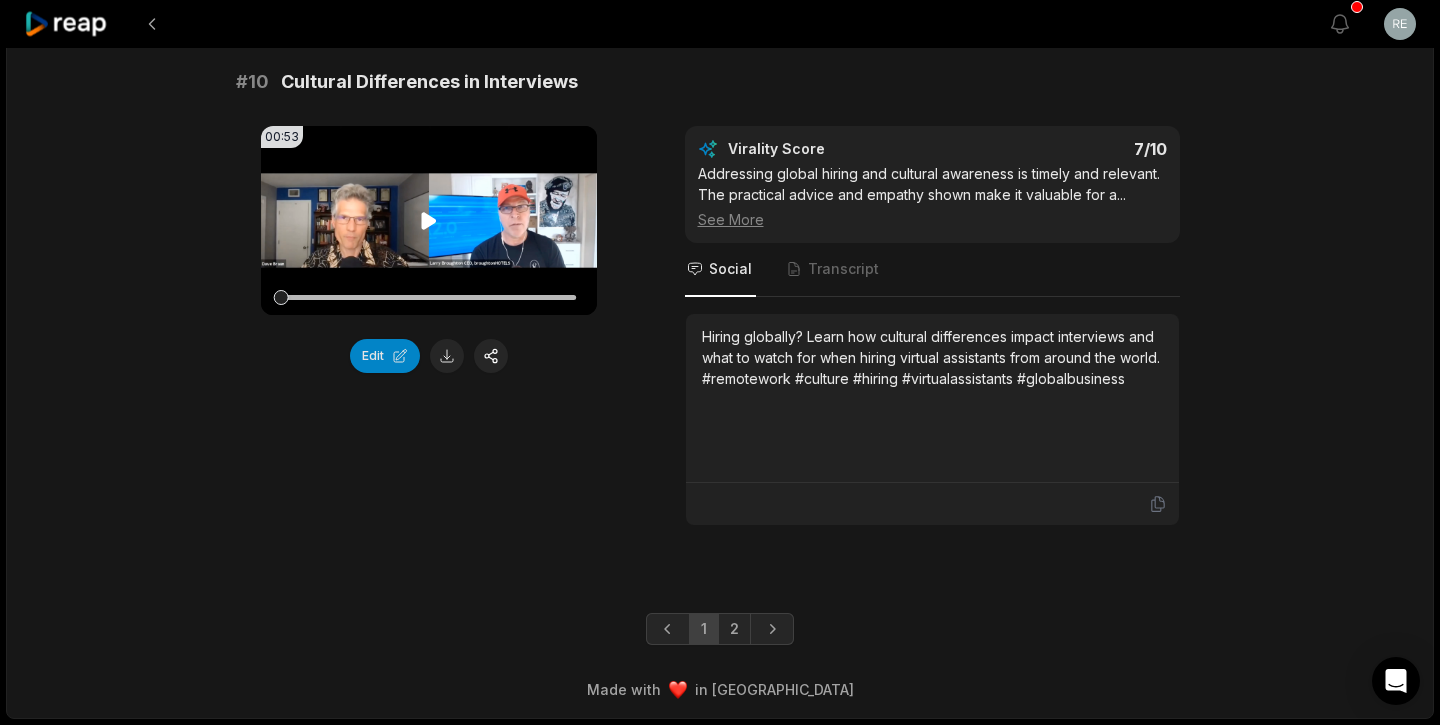 click 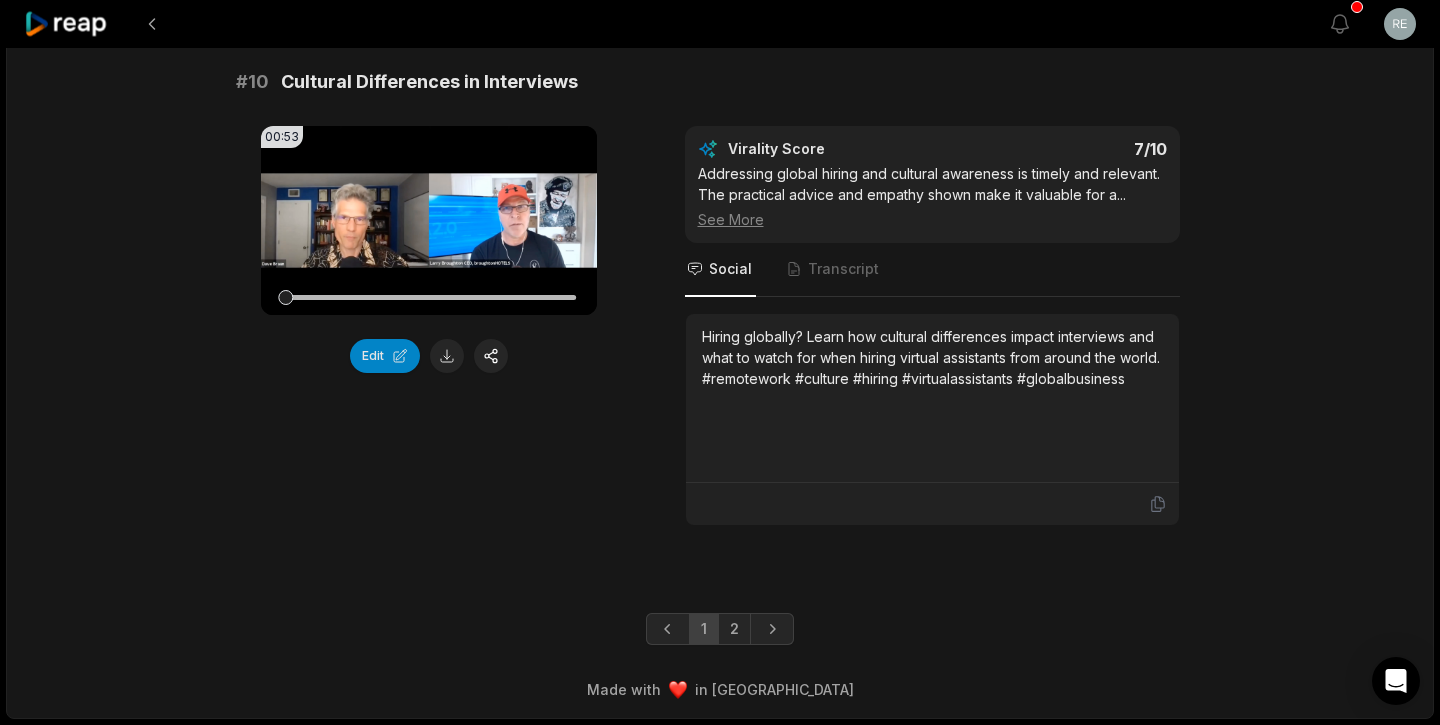 click on "00:53 Your browser does not support mp4 format. Edit Virality Score 7 /10 Addressing global hiring and cultural awareness is timely and relevant. The practical advice and empathy shown make it valuable for a ...   See More Social Transcript Hiring globally? Learn how cultural differences impact interviews and what to watch for when hiring virtual assistants from around the world. #remotework #culture #hiring #virtualassistants #globalbusiness" at bounding box center [720, 326] 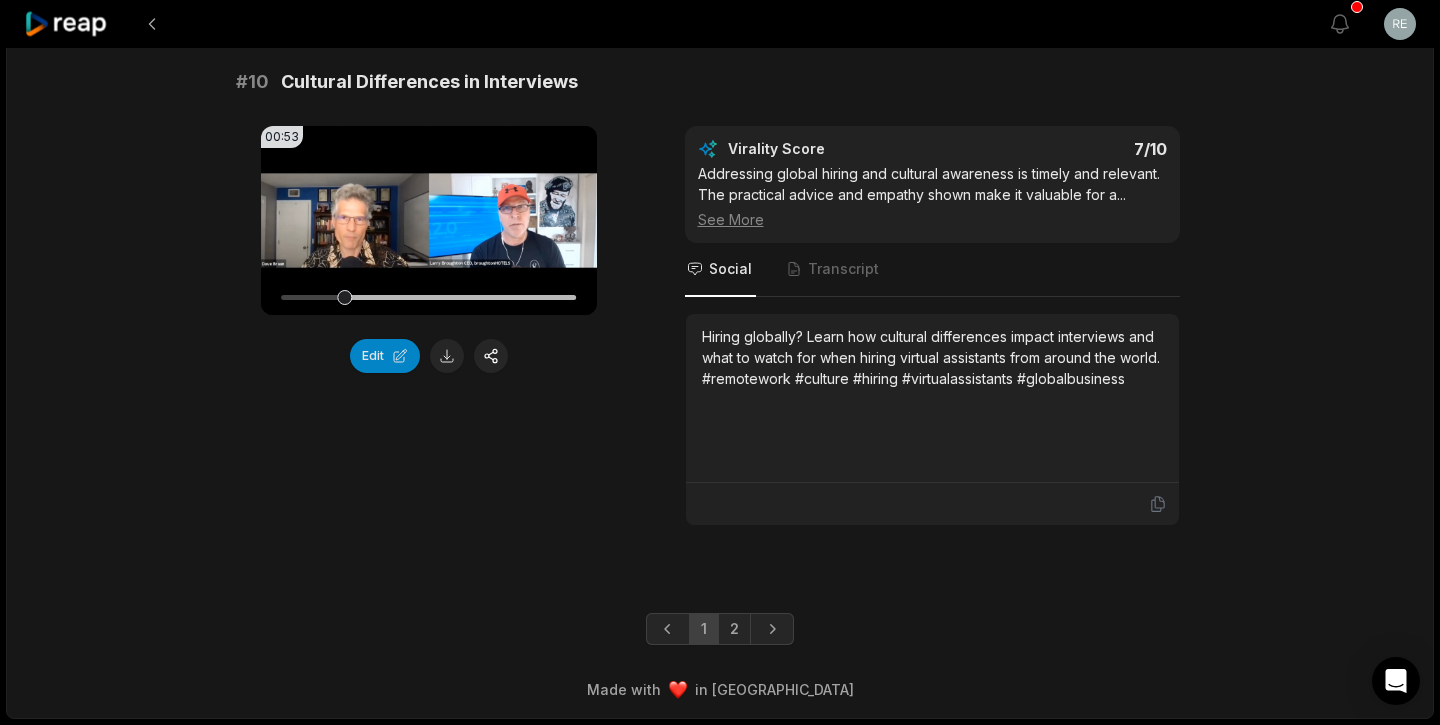 click on "00:53 Your browser does not support mp4 format. Edit Virality Score 7 /10 Addressing global hiring and cultural awareness is timely and relevant. The practical advice and empathy shown make it valuable for a ...   See More Social Transcript Hiring globally? Learn how cultural differences impact interviews and what to watch for when hiring virtual assistants from around the world. #remotework #culture #hiring #virtualassistants #globalbusiness" at bounding box center (720, 326) 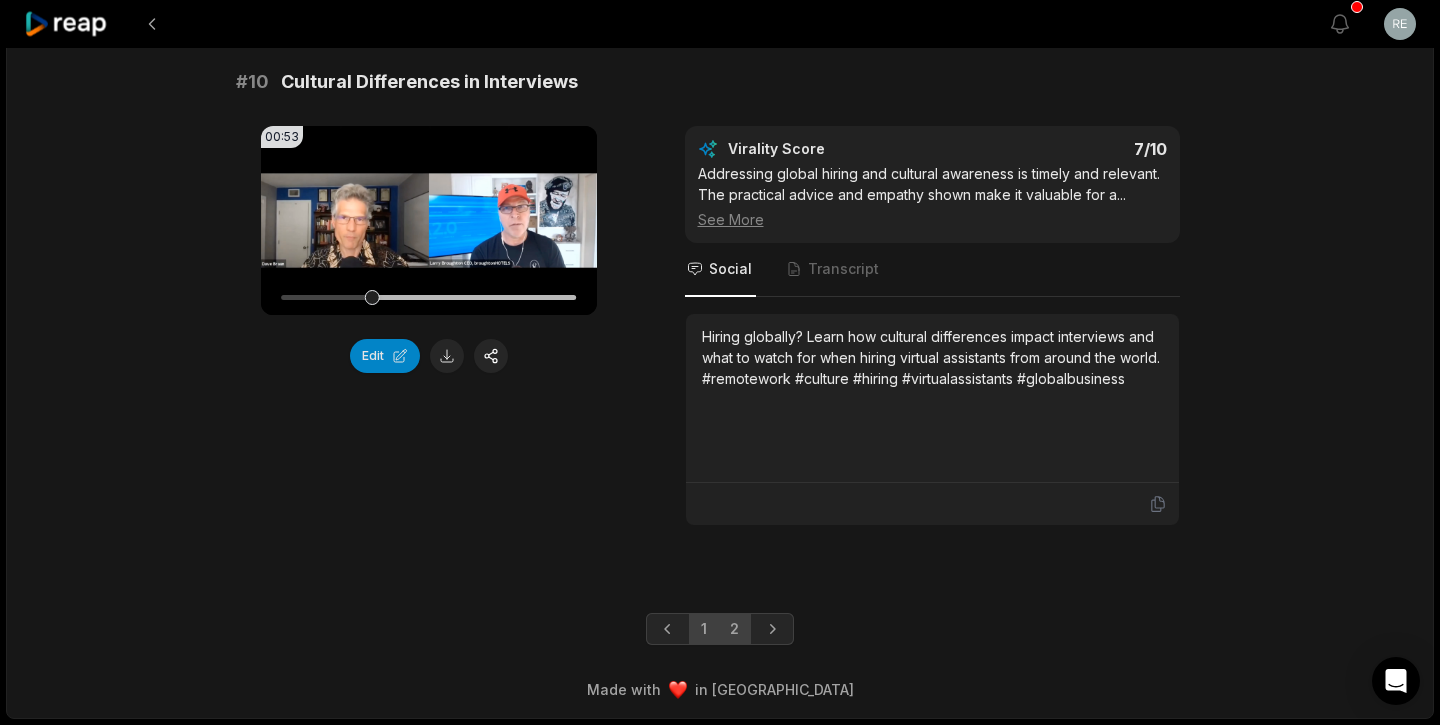 click on "2" at bounding box center [734, 629] 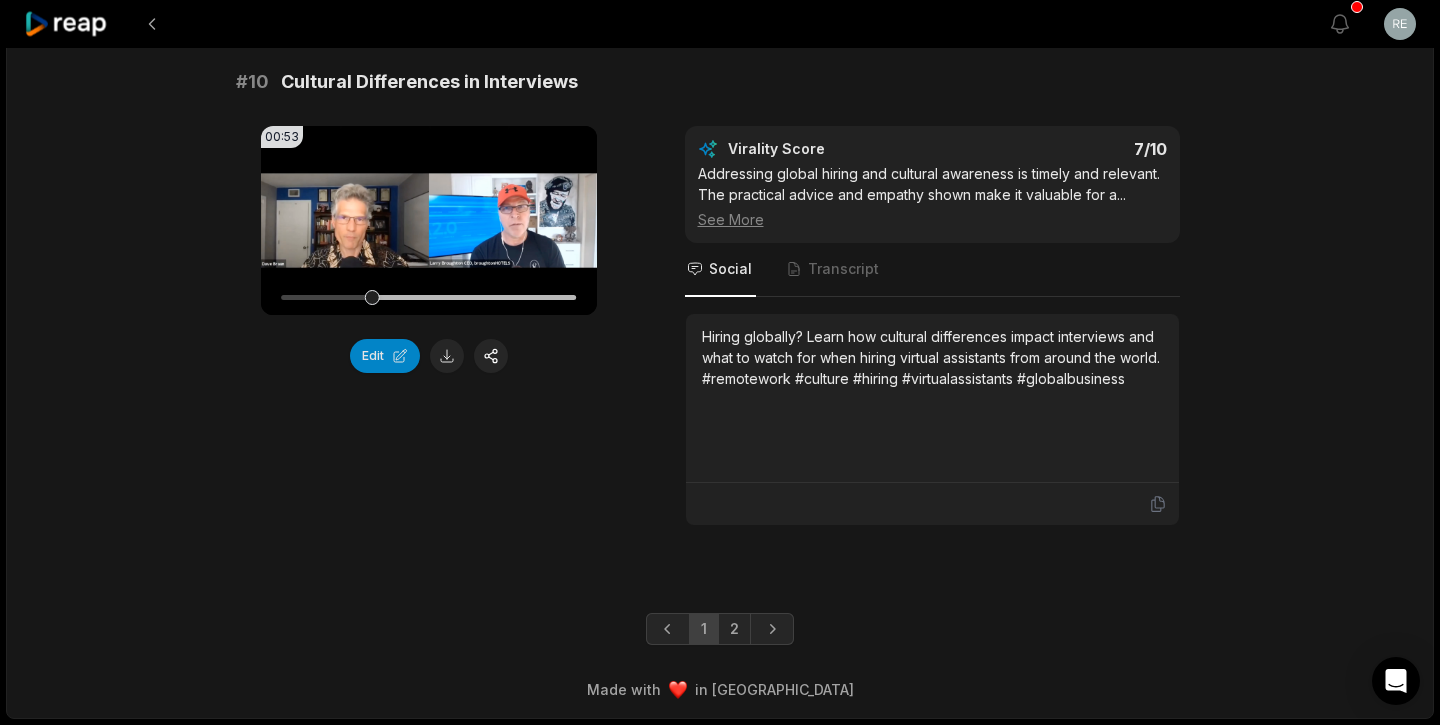 scroll, scrollTop: 0, scrollLeft: 0, axis: both 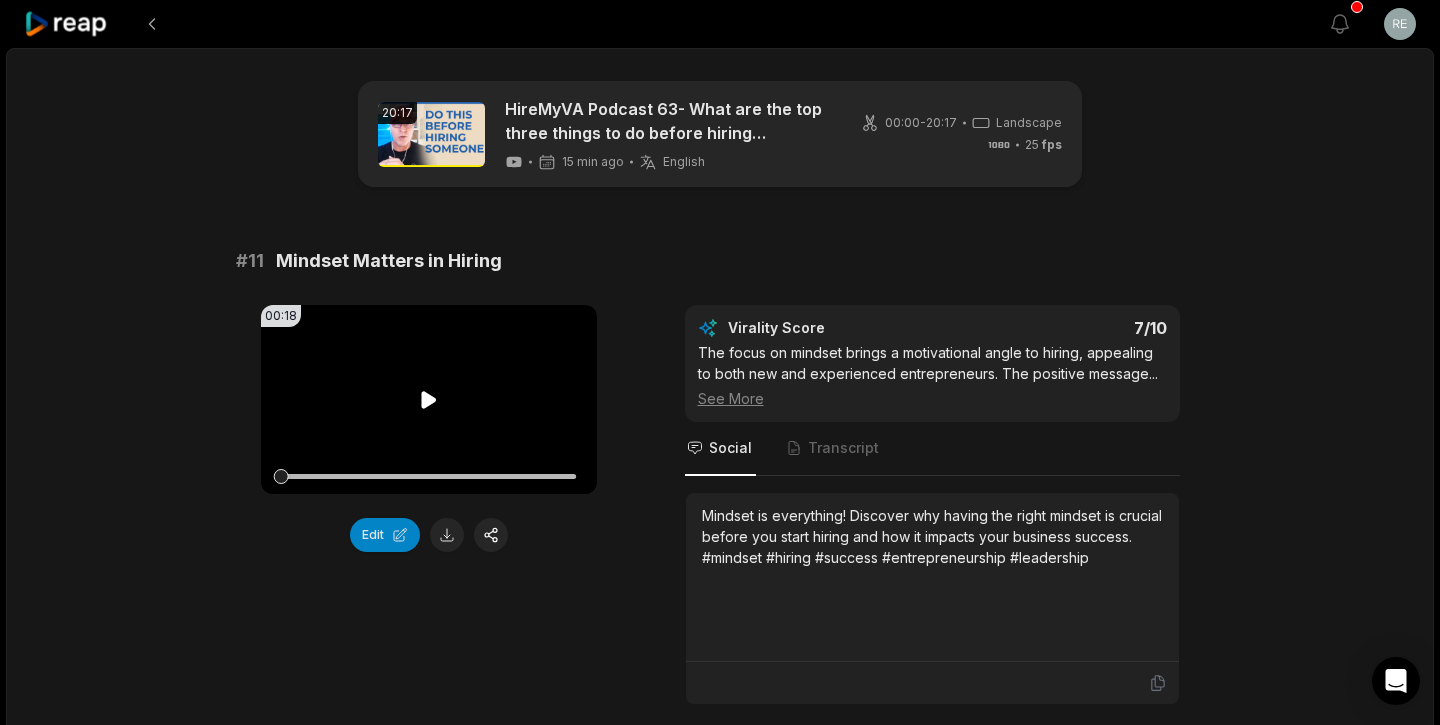 click 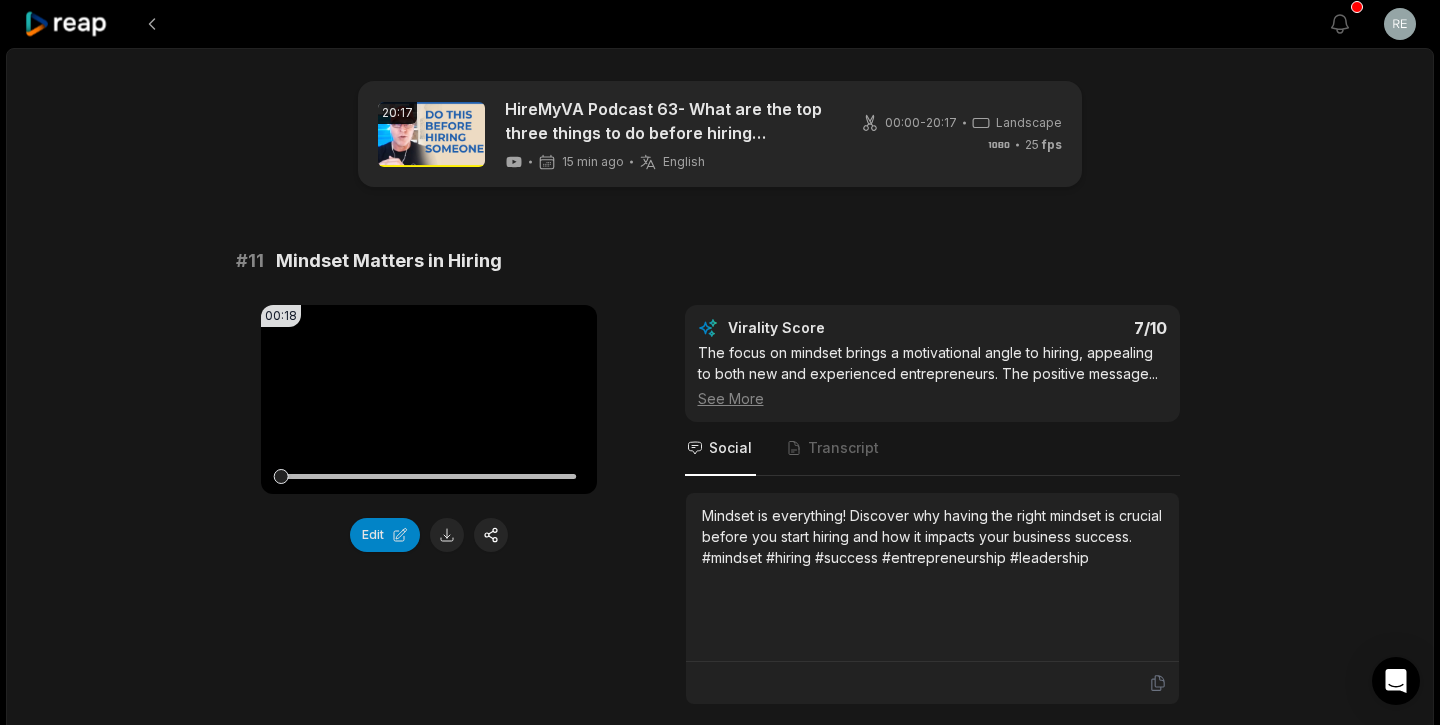 click on "# 11 Mindset Matters in Hiring" at bounding box center (720, 261) 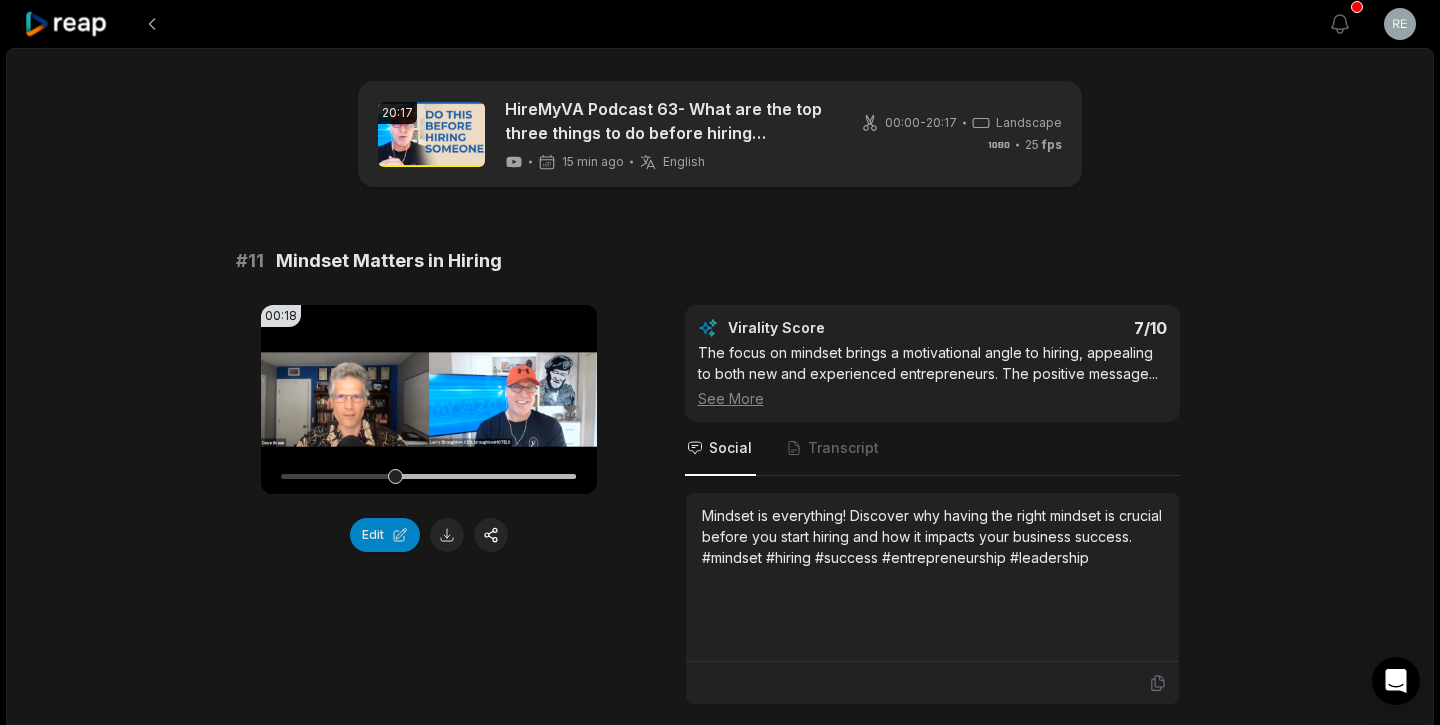 click on "# 11 Mindset Matters in Hiring" at bounding box center [720, 261] 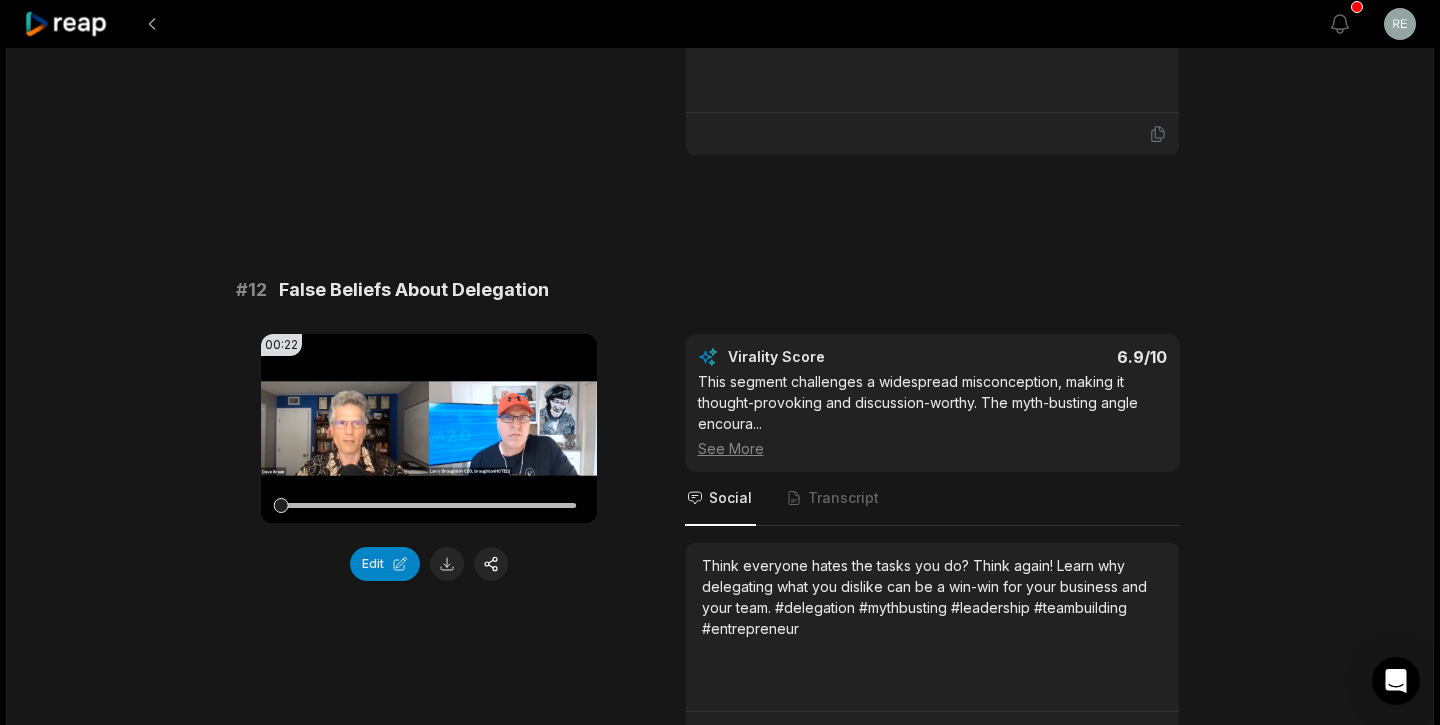 scroll, scrollTop: 572, scrollLeft: 0, axis: vertical 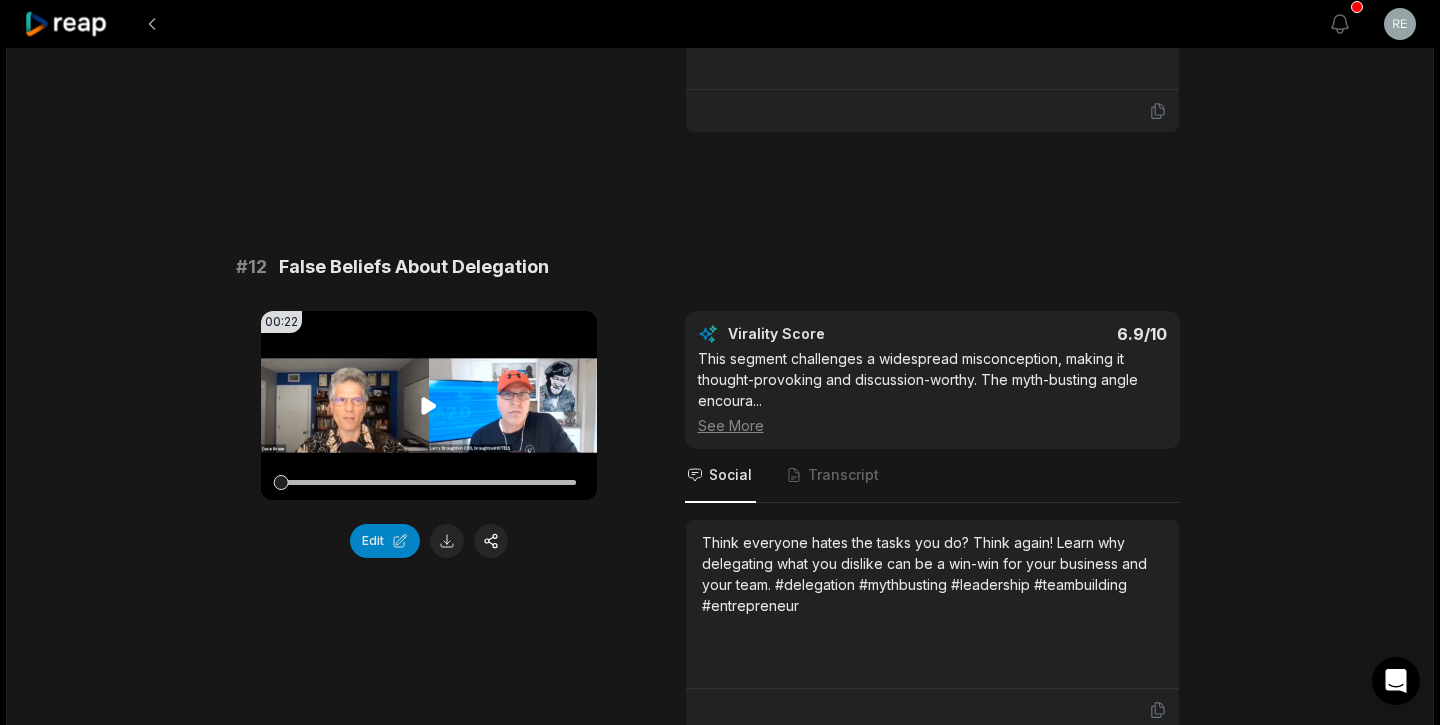 click 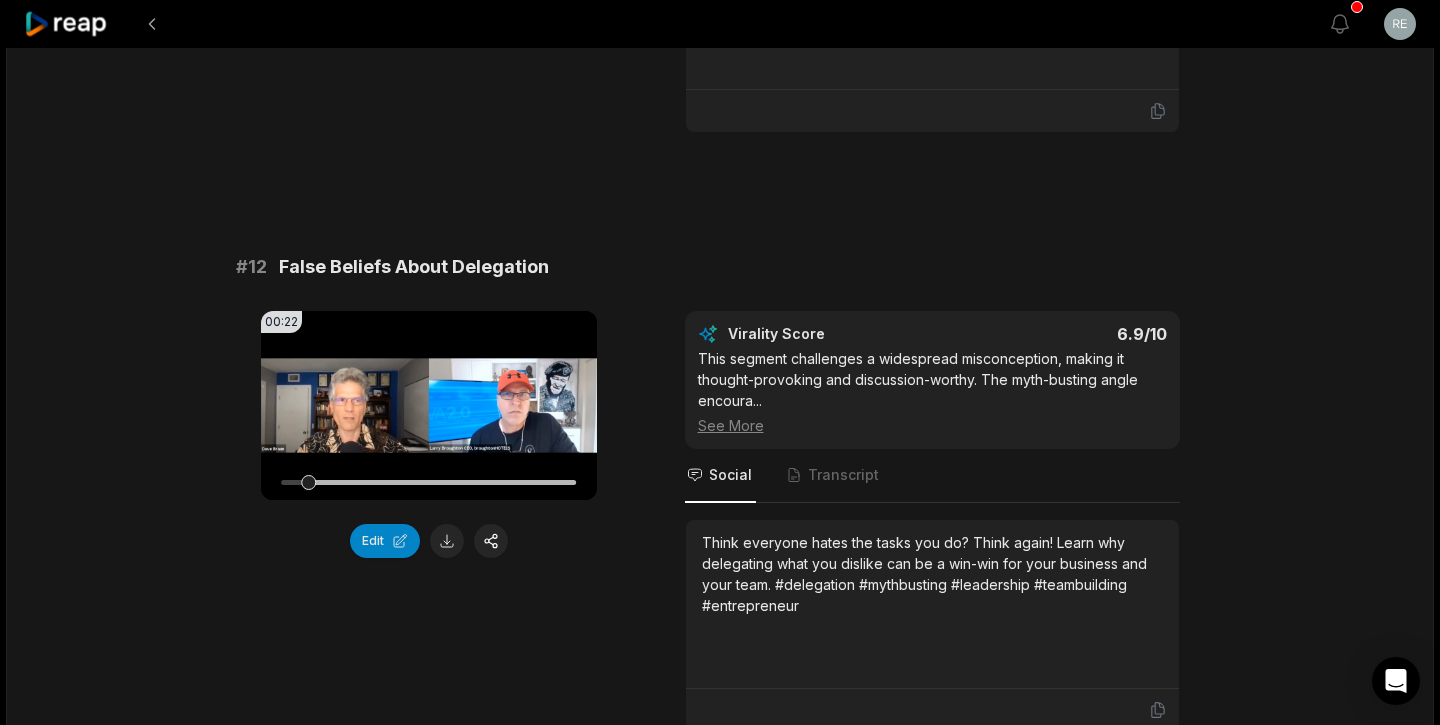 click on "# 11 Mindset Matters in Hiring 00:18 Your browser does not support mp4 format. Edit Virality Score 7 /10 The focus on mindset brings a motivational angle to hiring, appealing to both new and experienced entrepreneurs. The positive message ...   See More Social Transcript Mindset is everything! Discover why having the right mindset is crucial before you start hiring and how it impacts your business success. #mindset #hiring #success #entrepreneurship #leadership # 12 False Beliefs About Delegation 00:22 Your browser does not support mp4 format. Edit Virality Score 6.9 /10 This segment challenges a widespread misconception, making it thought-provoking and discussion-worthy. The myth-busting angle encoura ...   See More Social Transcript Think everyone hates the tasks you do? Think again! Learn why delegating what you dislike can be a win-win for your business and your team. #delegation #mythbusting #leadership #teambuilding #entrepreneur # 13 The Value of Recording Interviews 00:37 Edit Virality Score 6.8 /10" at bounding box center (720, 792) 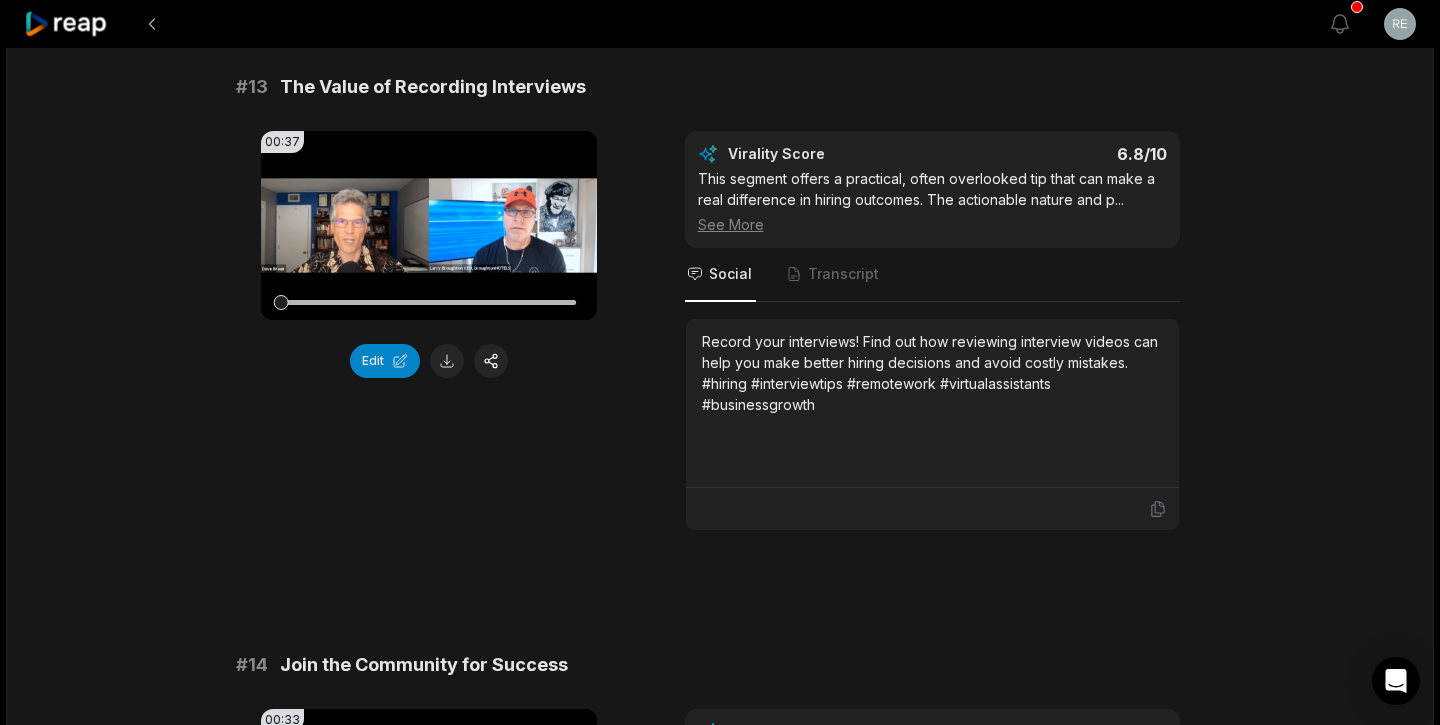 scroll, scrollTop: 1331, scrollLeft: 0, axis: vertical 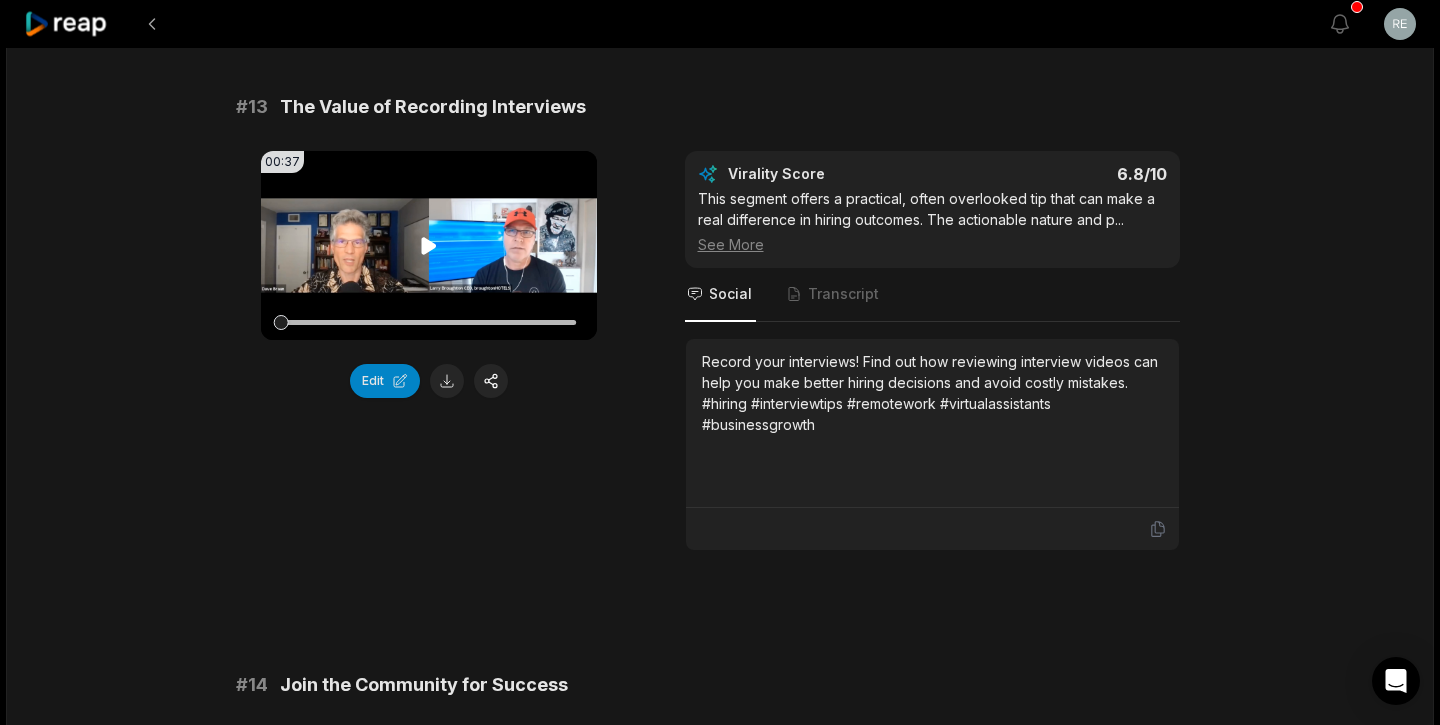 click 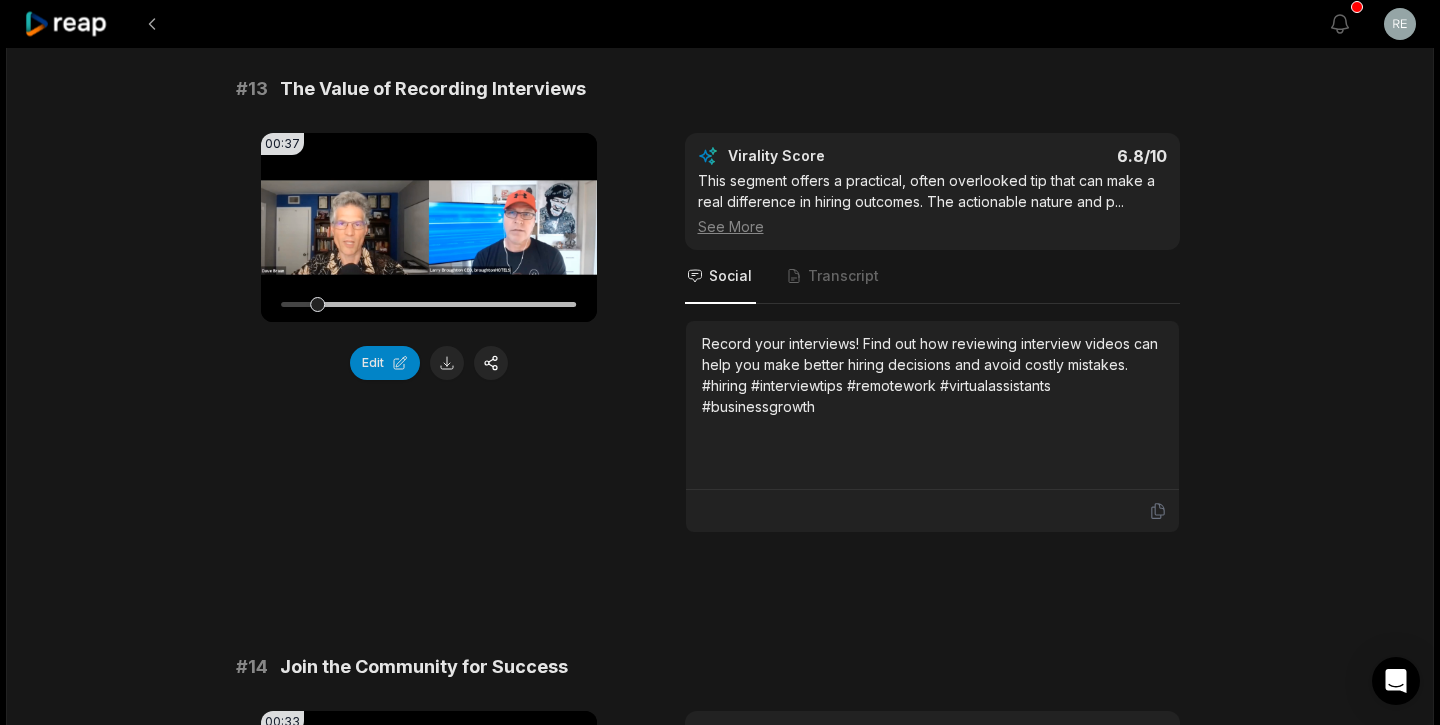 scroll, scrollTop: 1349, scrollLeft: 0, axis: vertical 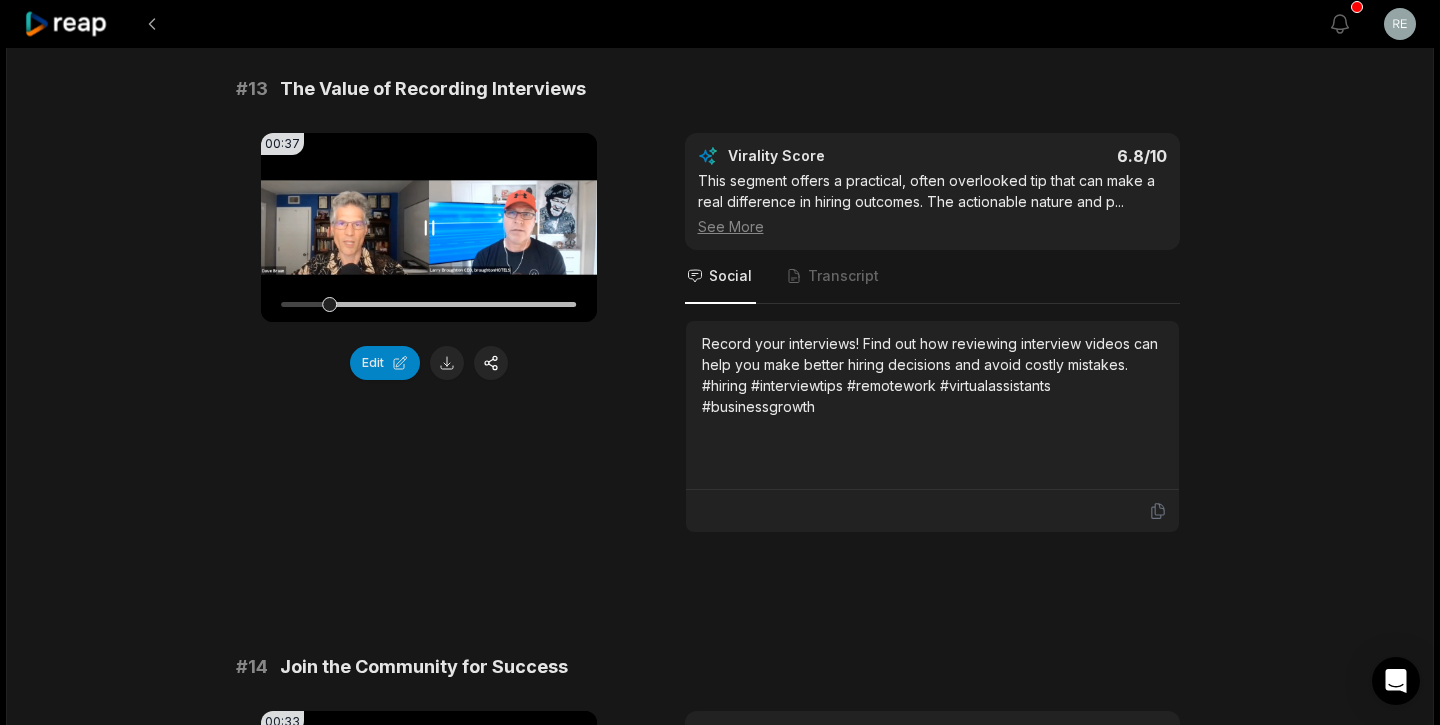 click 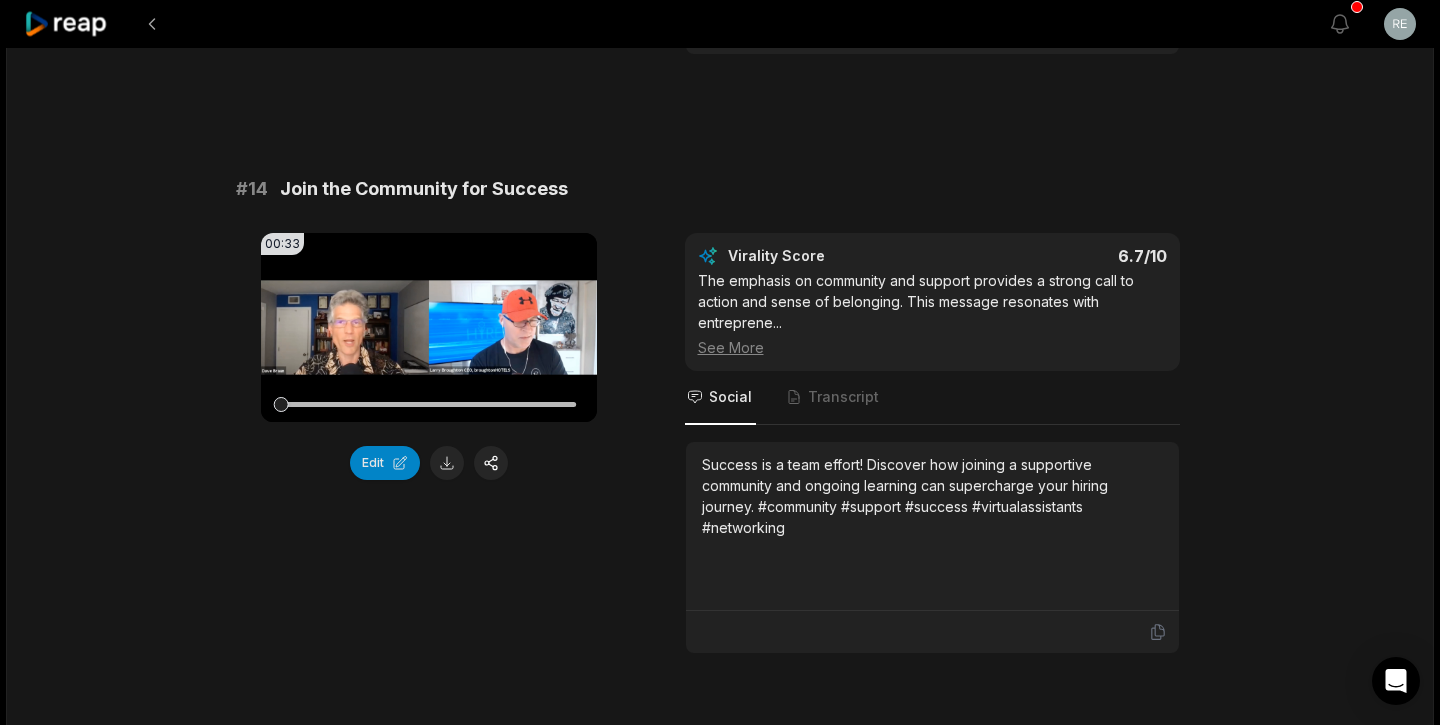 scroll, scrollTop: 1831, scrollLeft: 0, axis: vertical 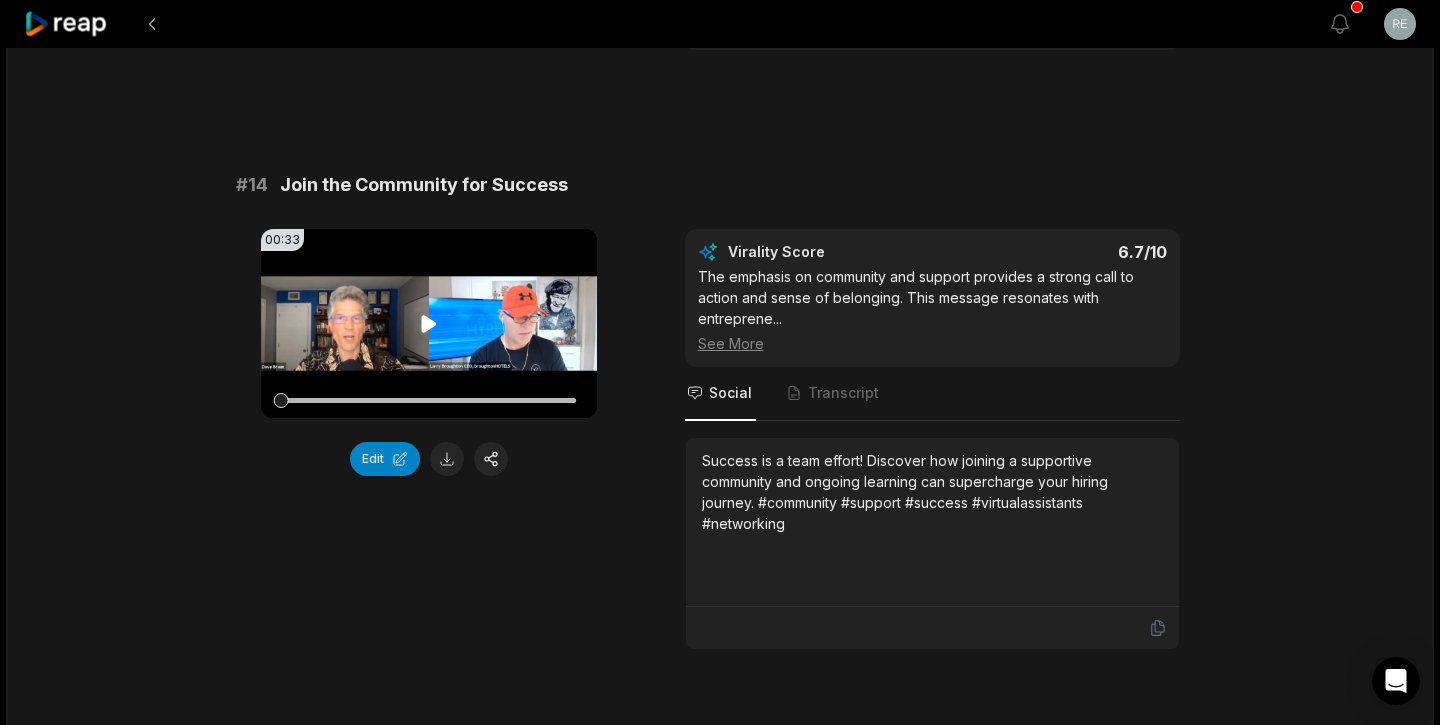 click 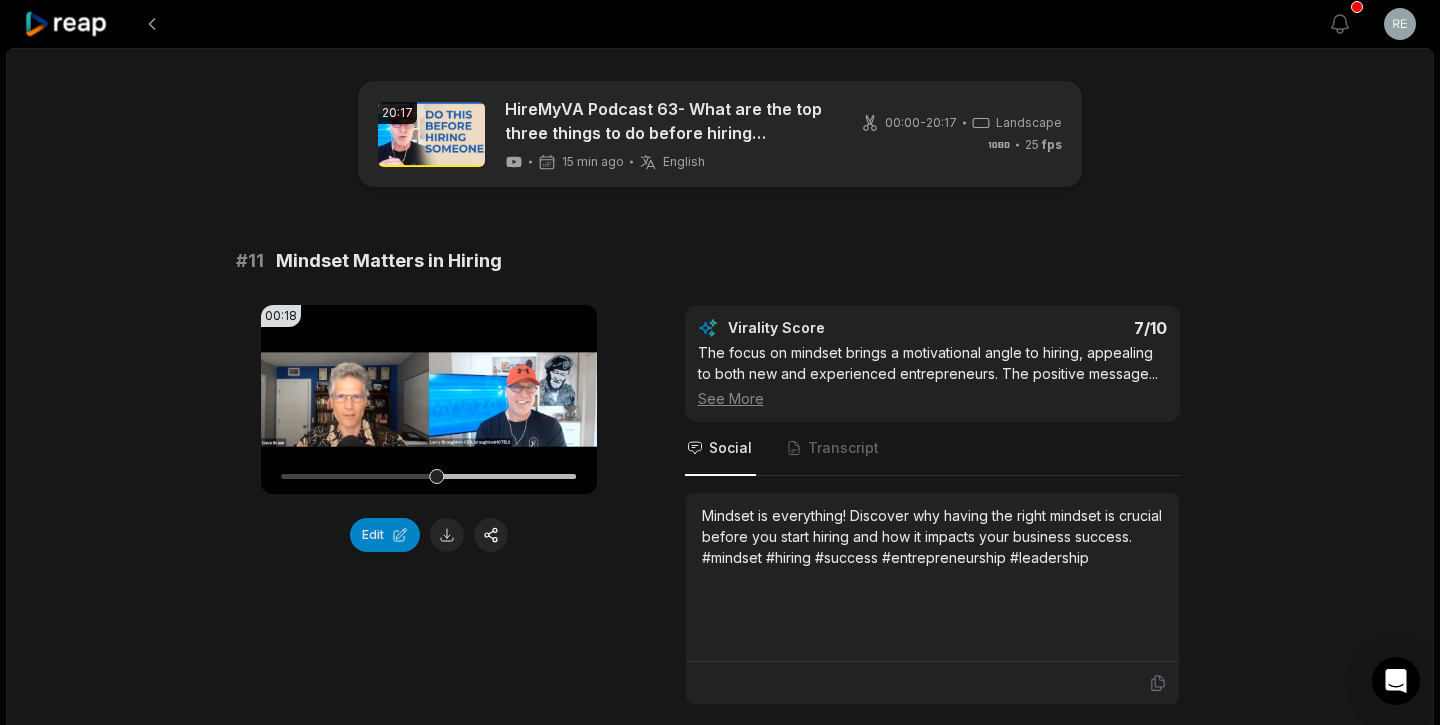 scroll, scrollTop: 1831, scrollLeft: 0, axis: vertical 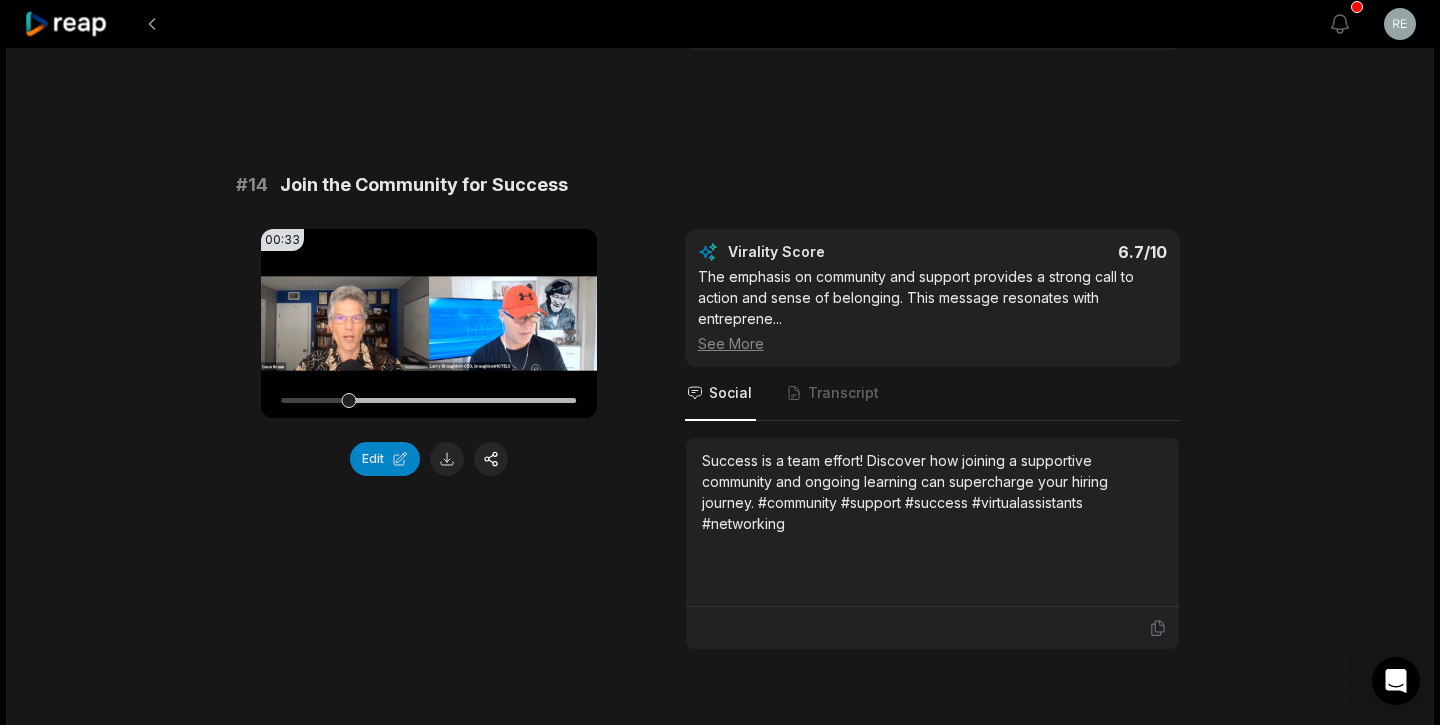 click 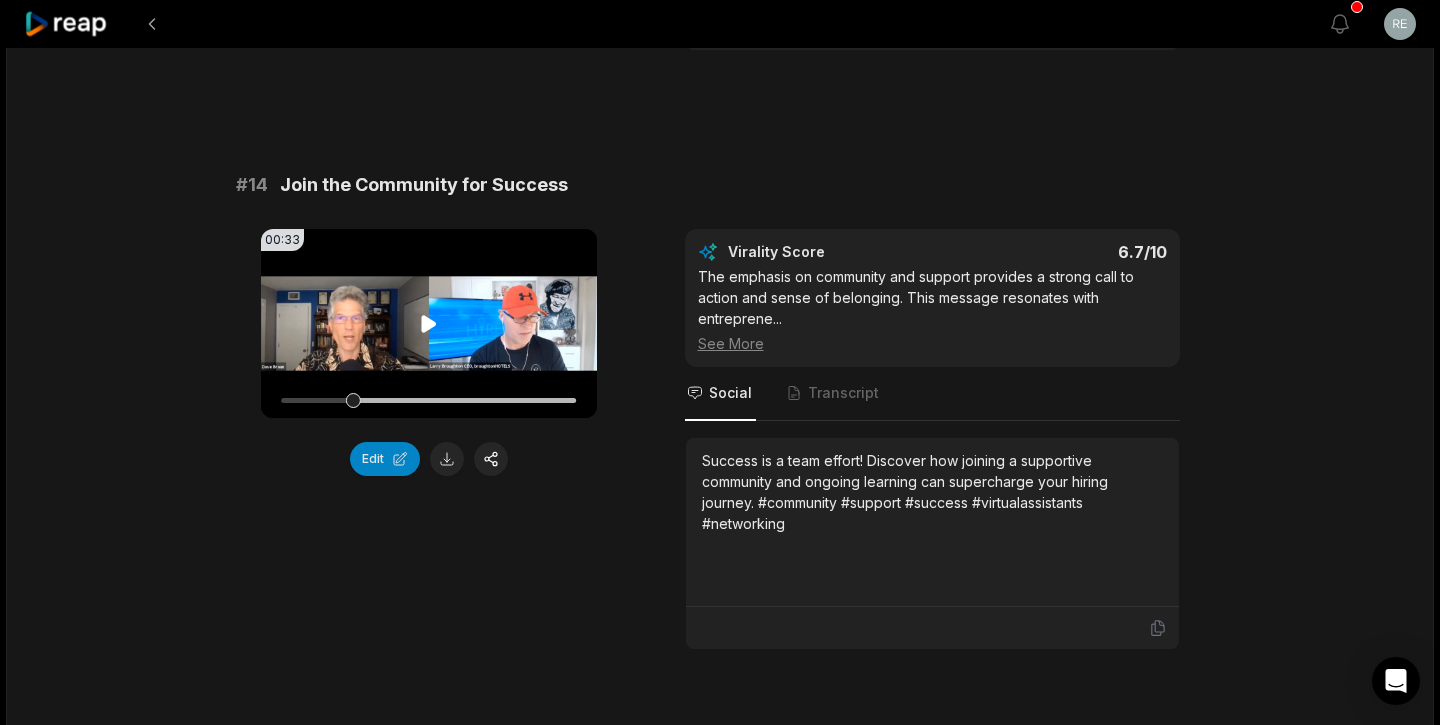 click 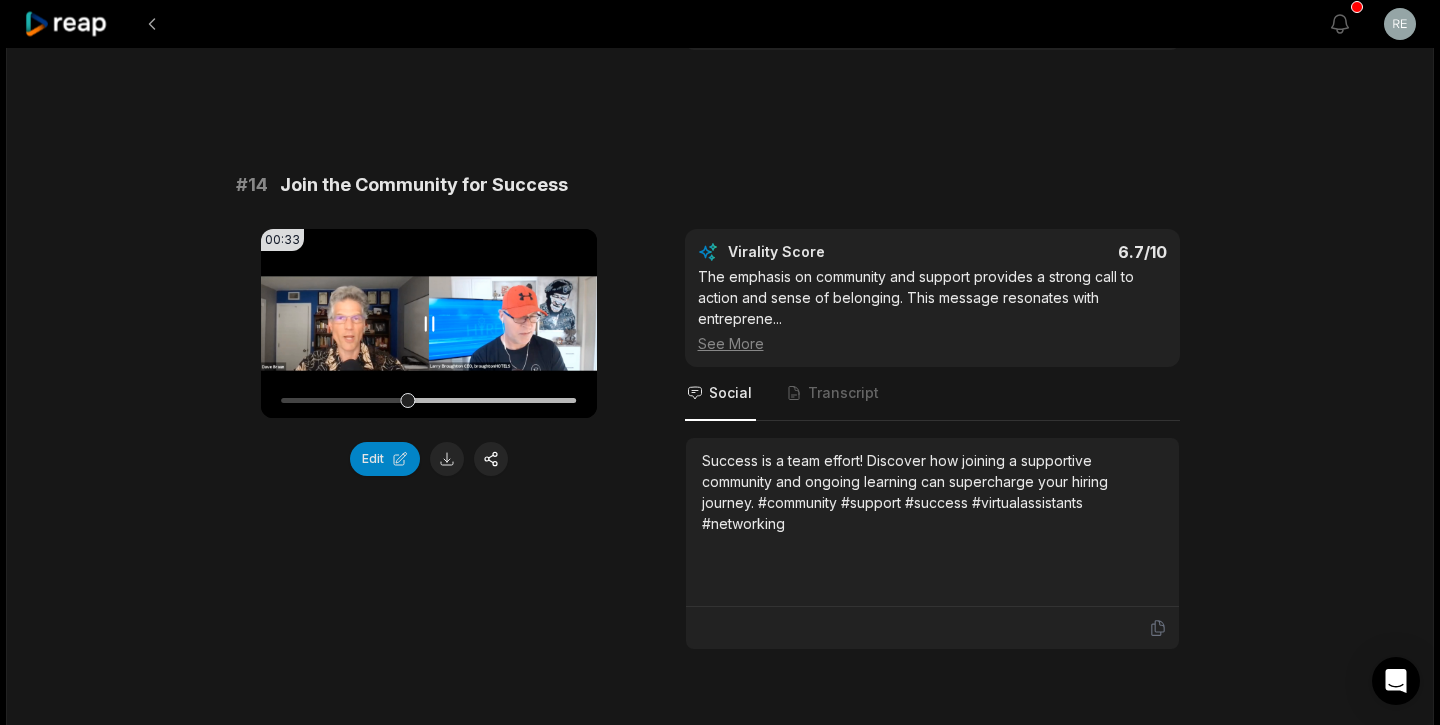 click 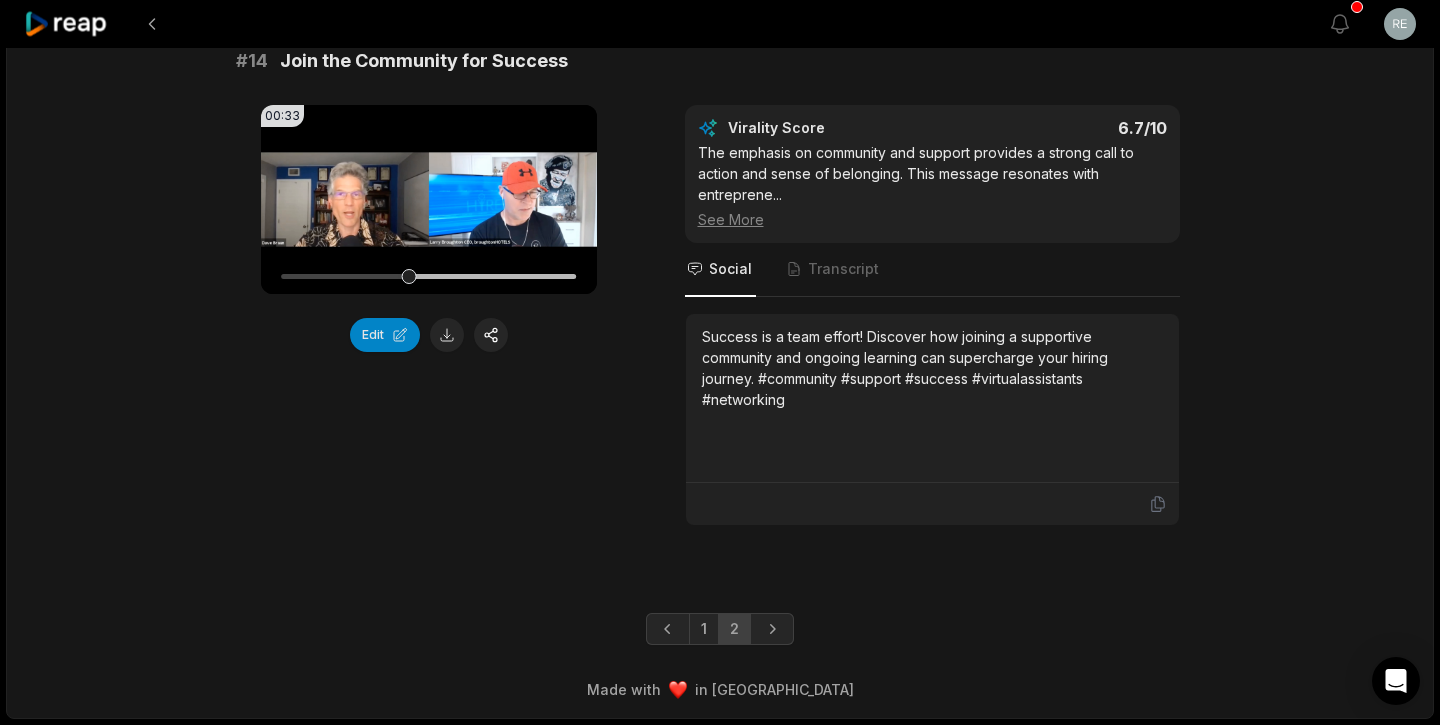scroll, scrollTop: 1955, scrollLeft: 0, axis: vertical 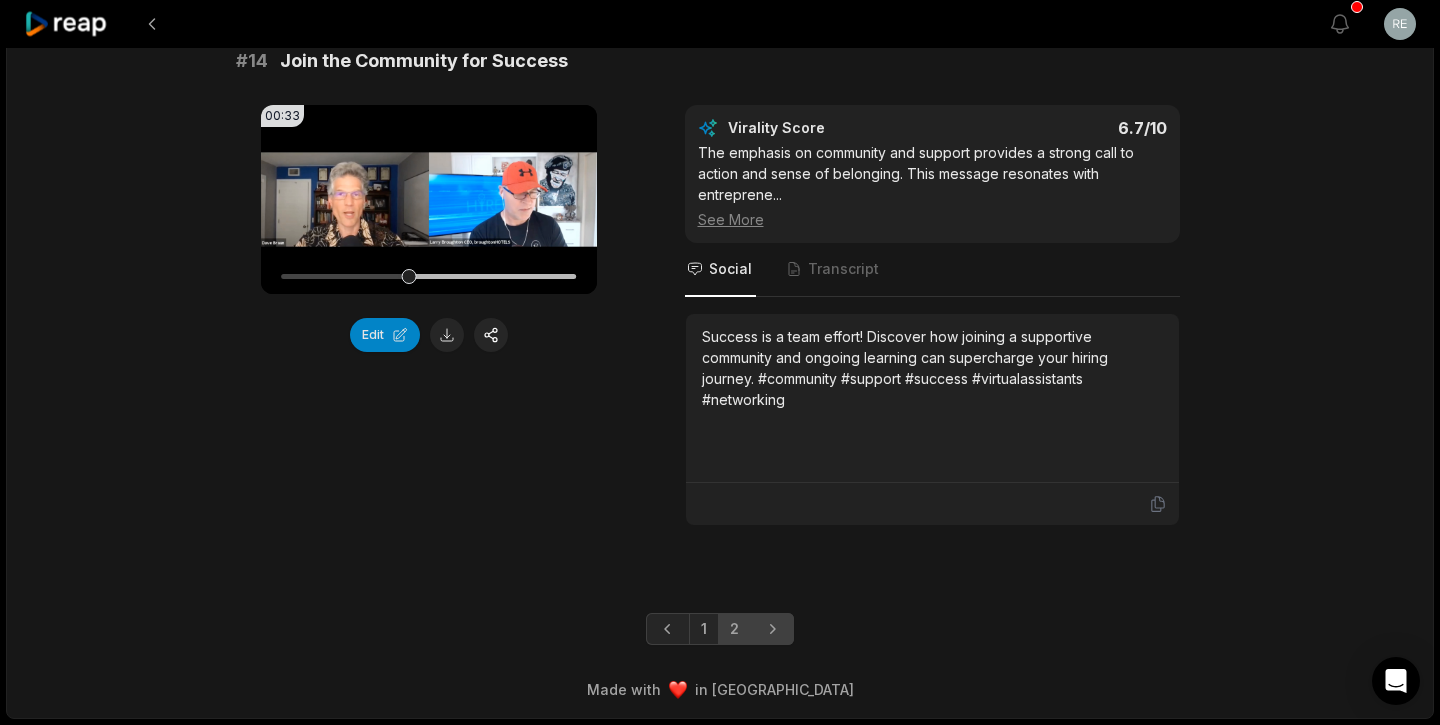 click 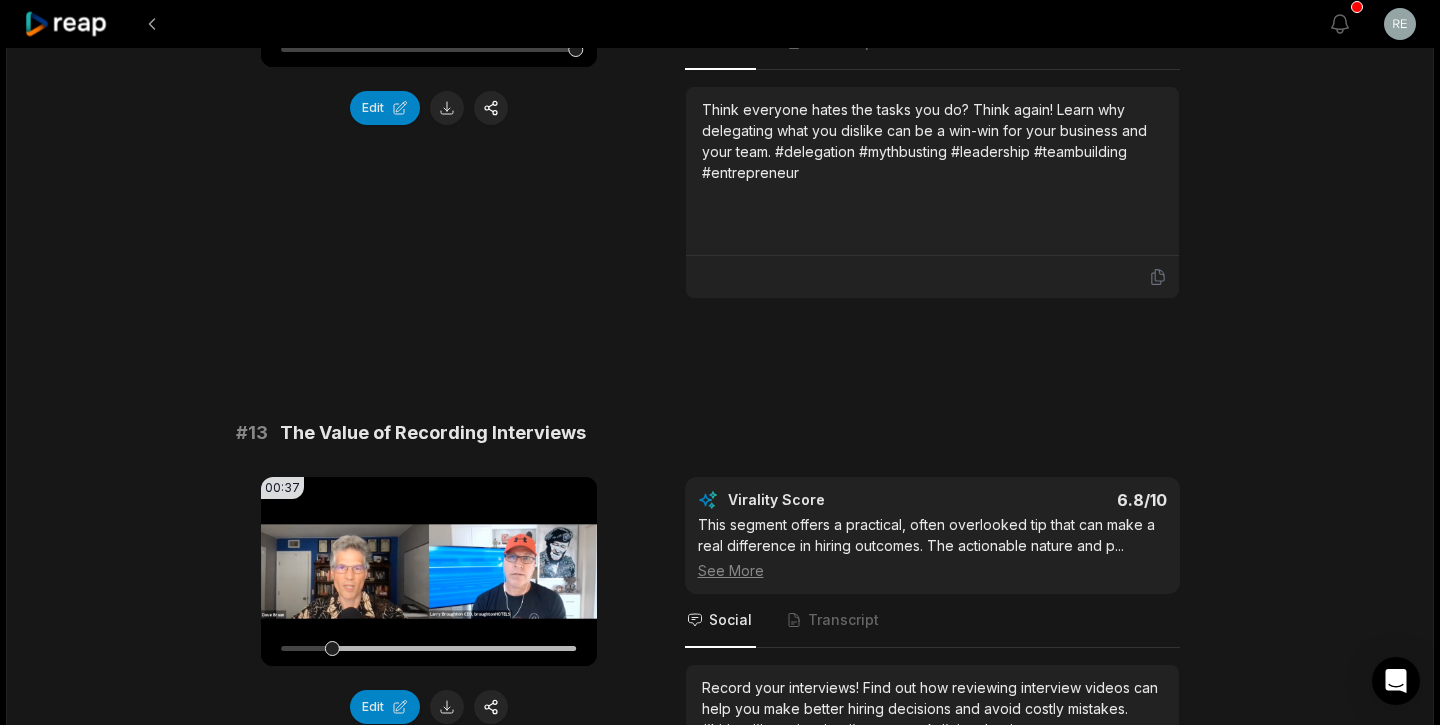 scroll, scrollTop: 525, scrollLeft: 0, axis: vertical 